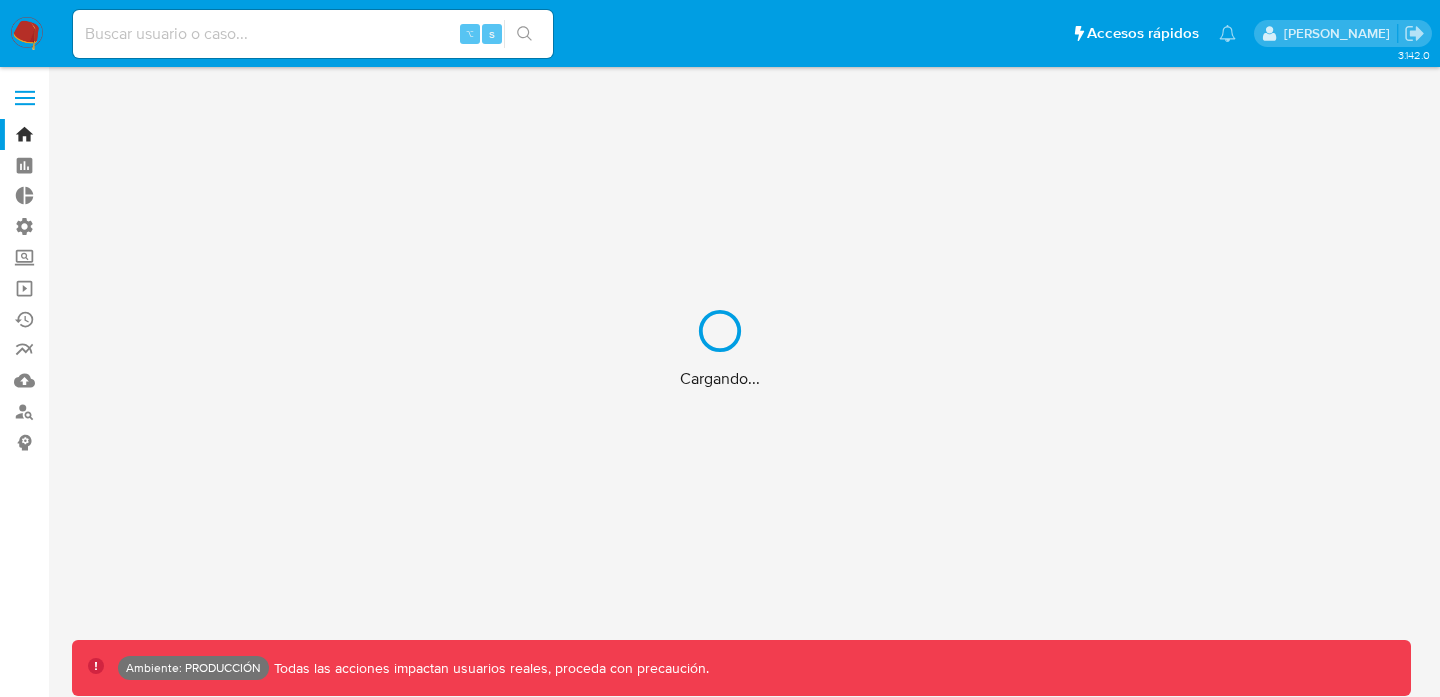 scroll, scrollTop: 0, scrollLeft: 0, axis: both 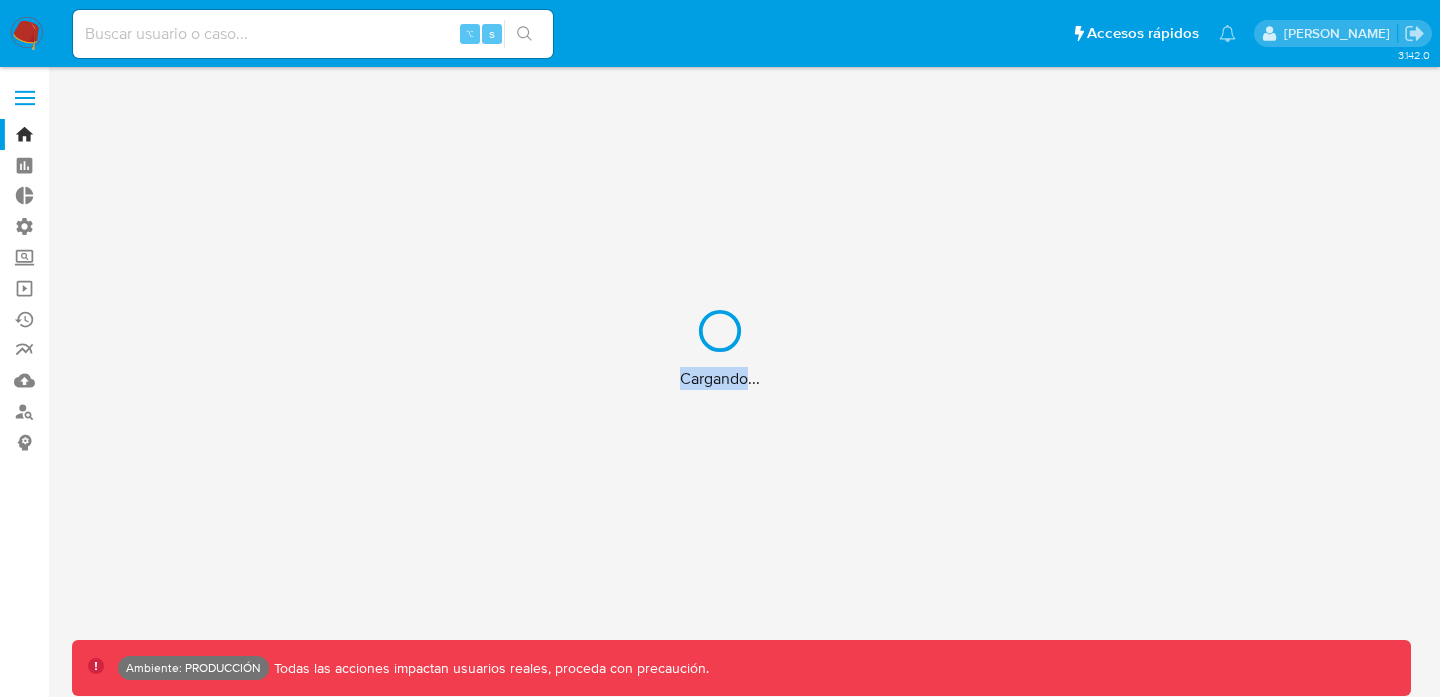 click on "Cargando..." at bounding box center (720, 348) 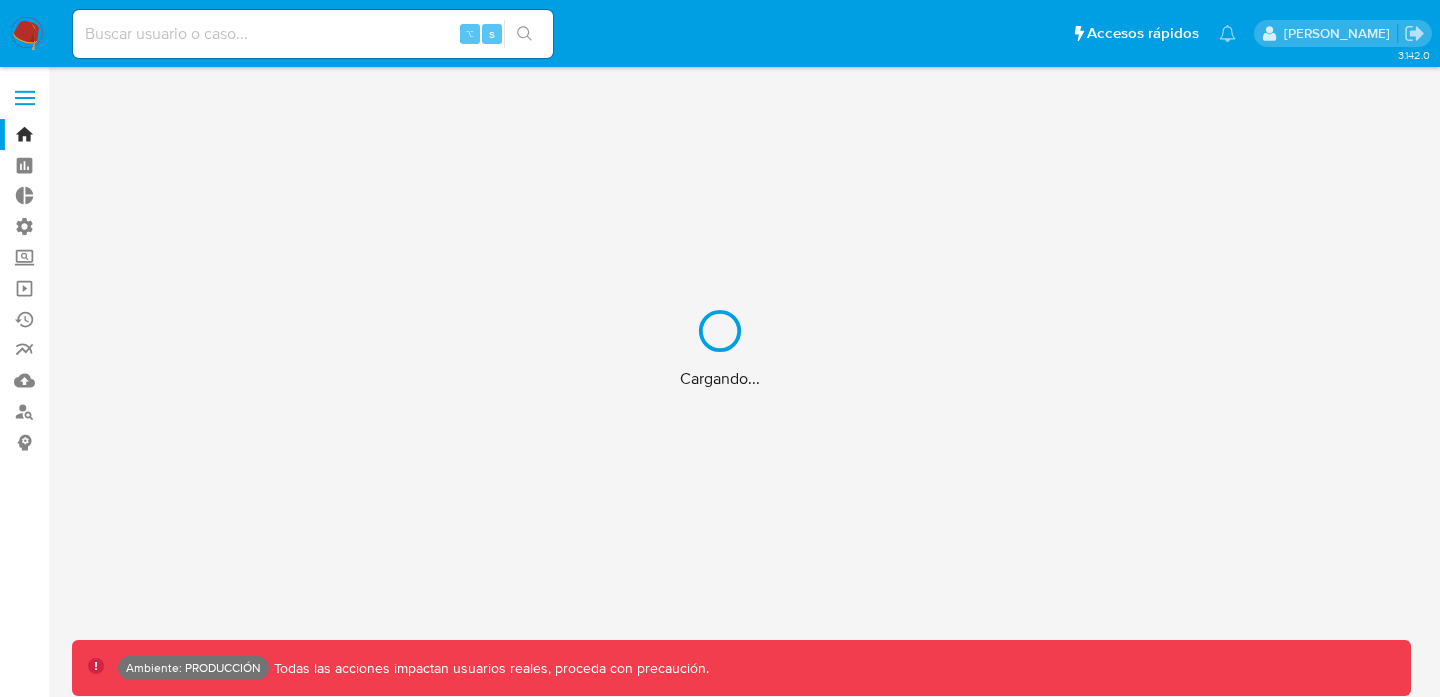 click on "Cargando..." at bounding box center [720, 348] 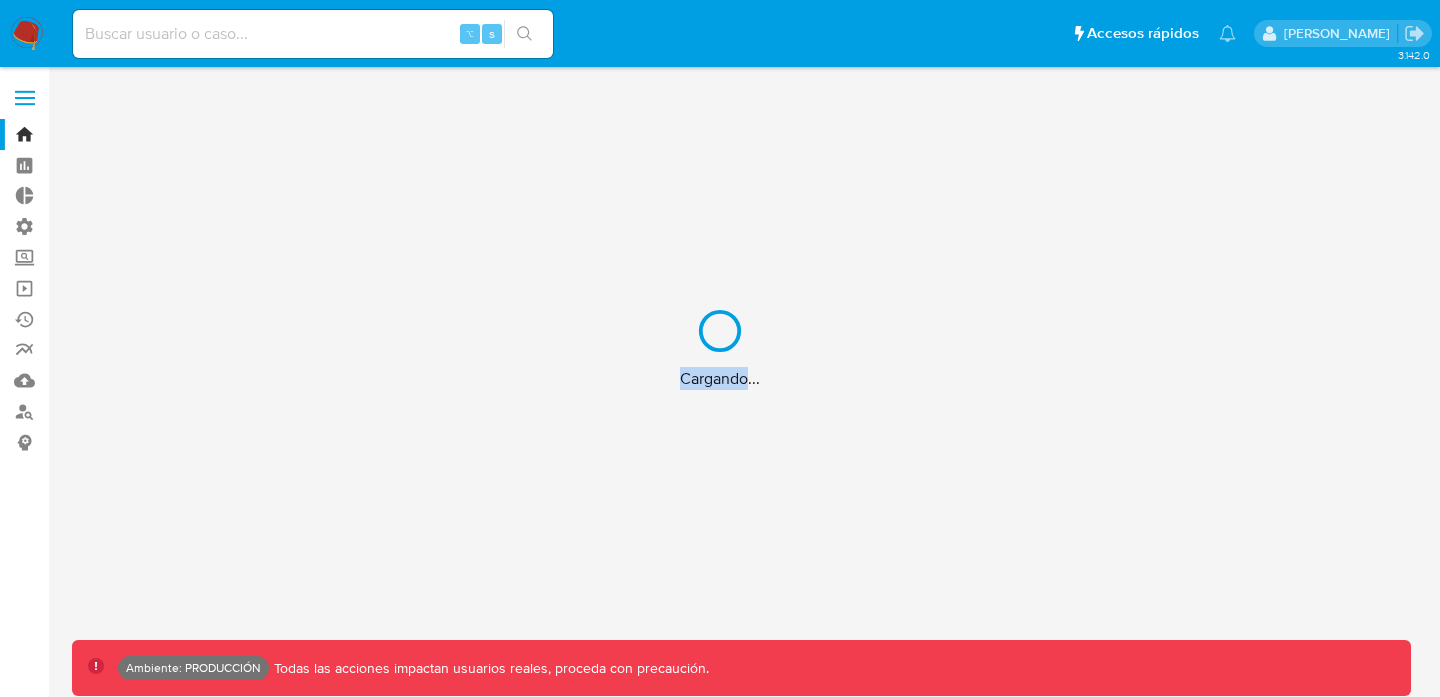 click on "Cargando..." at bounding box center (720, 348) 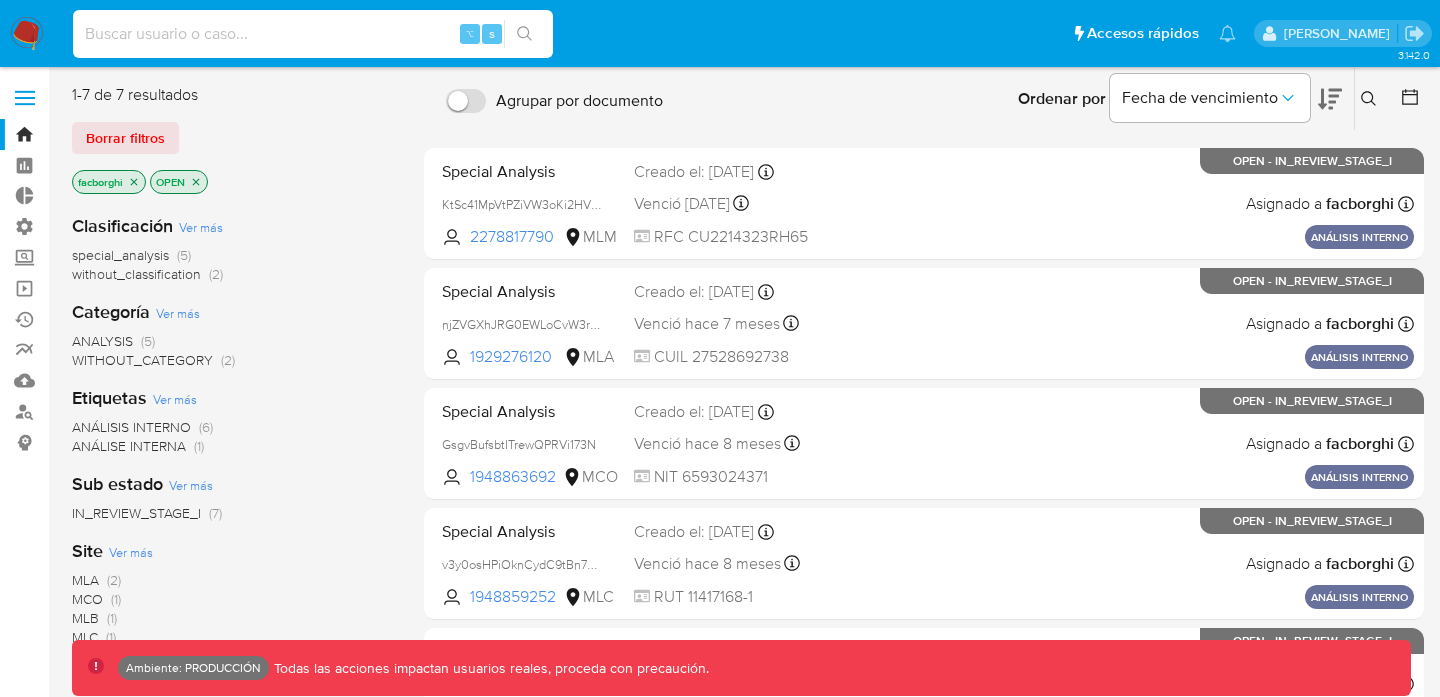click at bounding box center [313, 34] 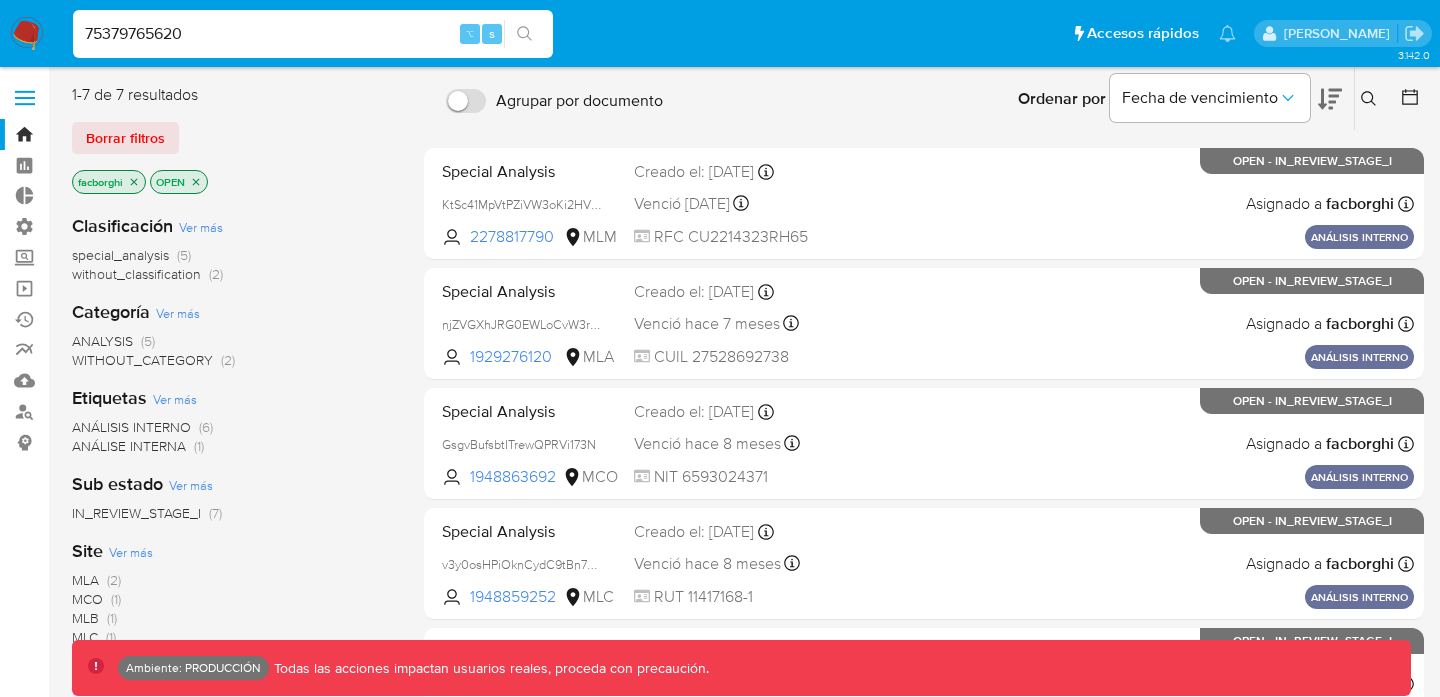 type on "75379765620" 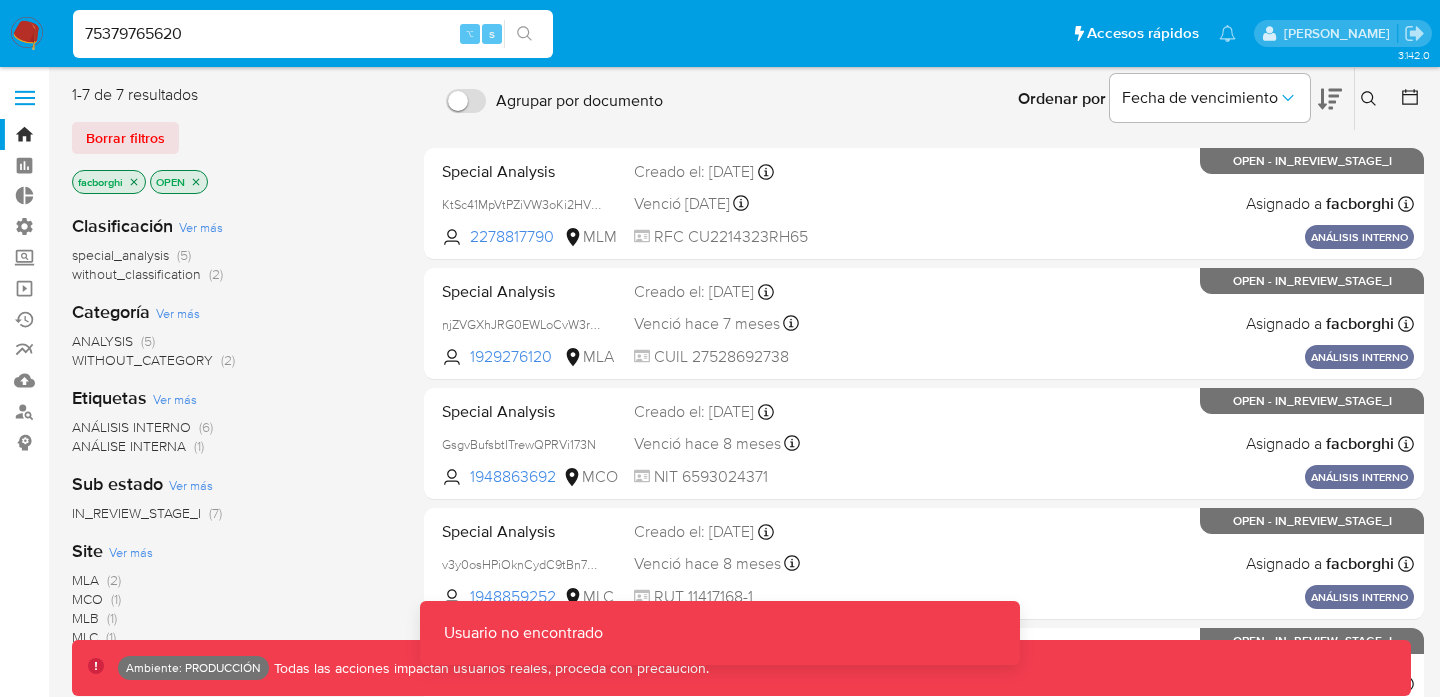 click at bounding box center (524, 34) 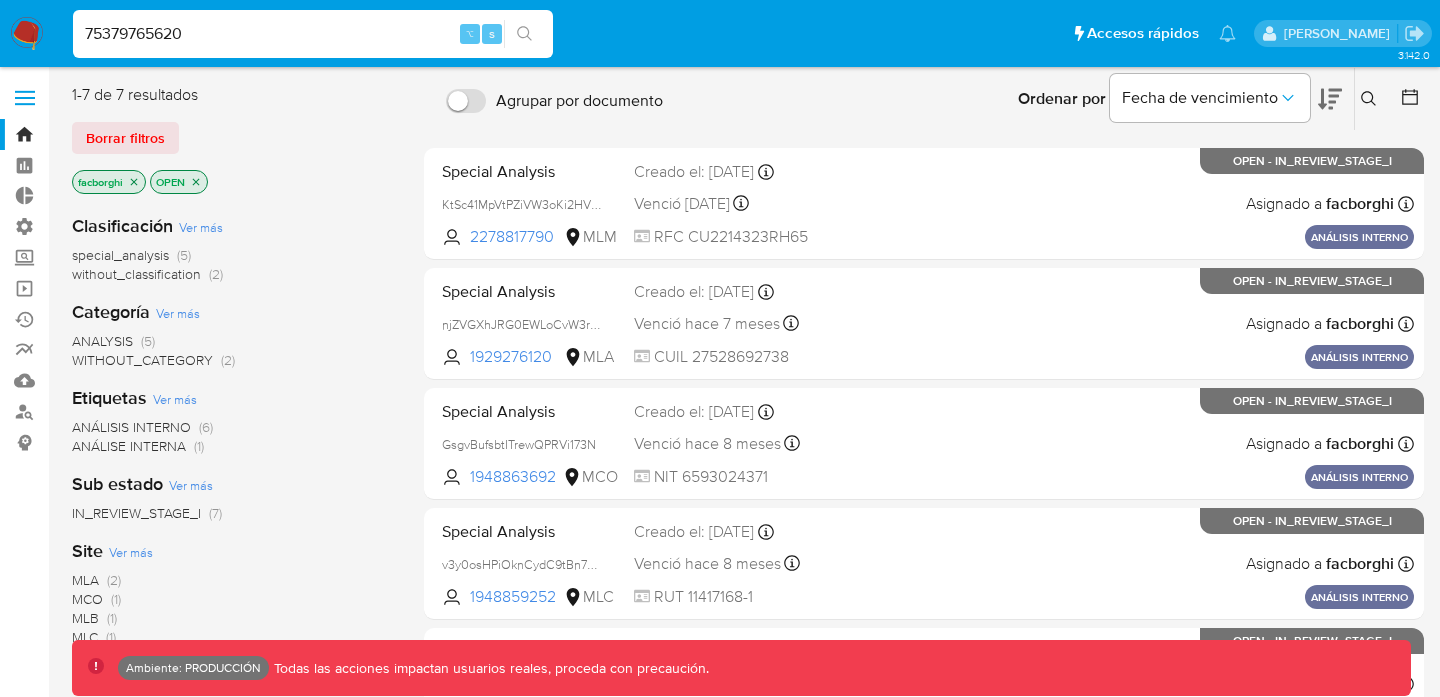 click on "Pausado Ver notificaciones 75379765620 ⌥ s Accesos rápidos   Presiona las siguientes teclas para acceder a algunas de las funciones Buscar caso o usuario ⌥ s Volver al home ⌥ h" at bounding box center (654, 33) 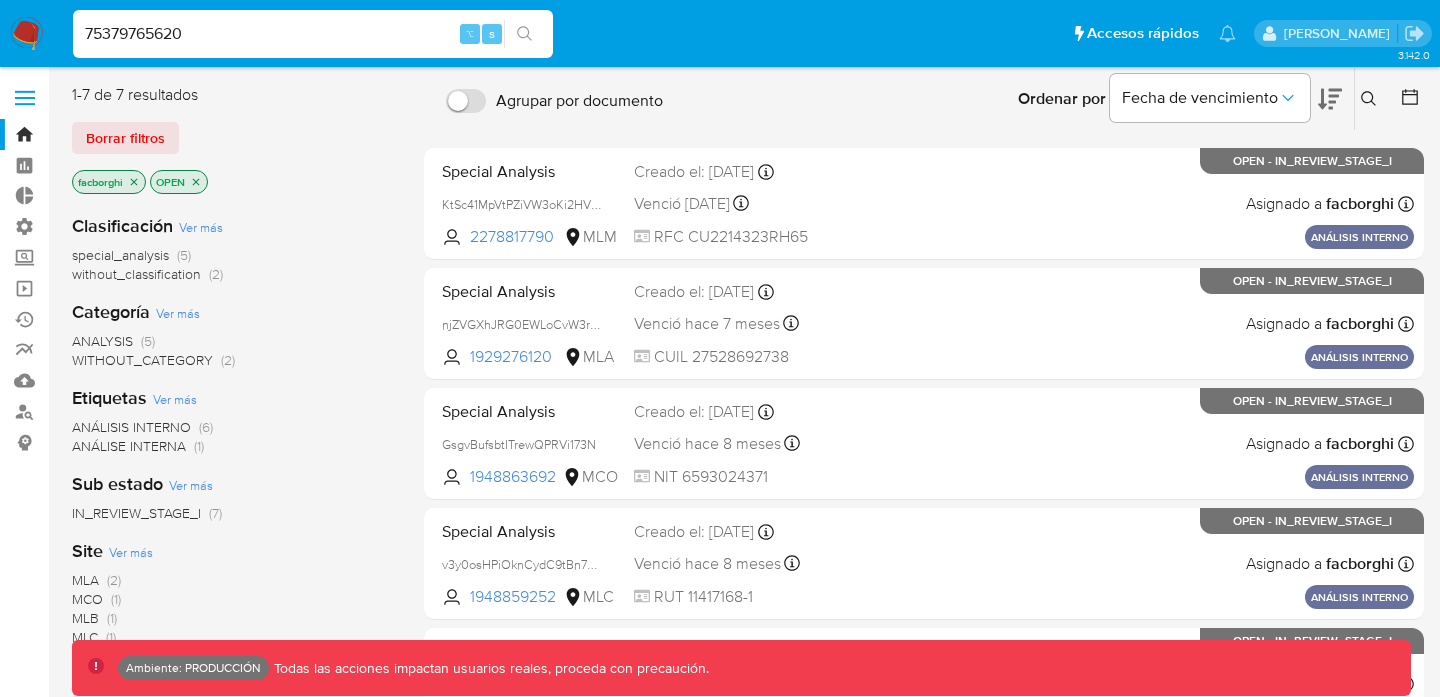 click at bounding box center [524, 34] 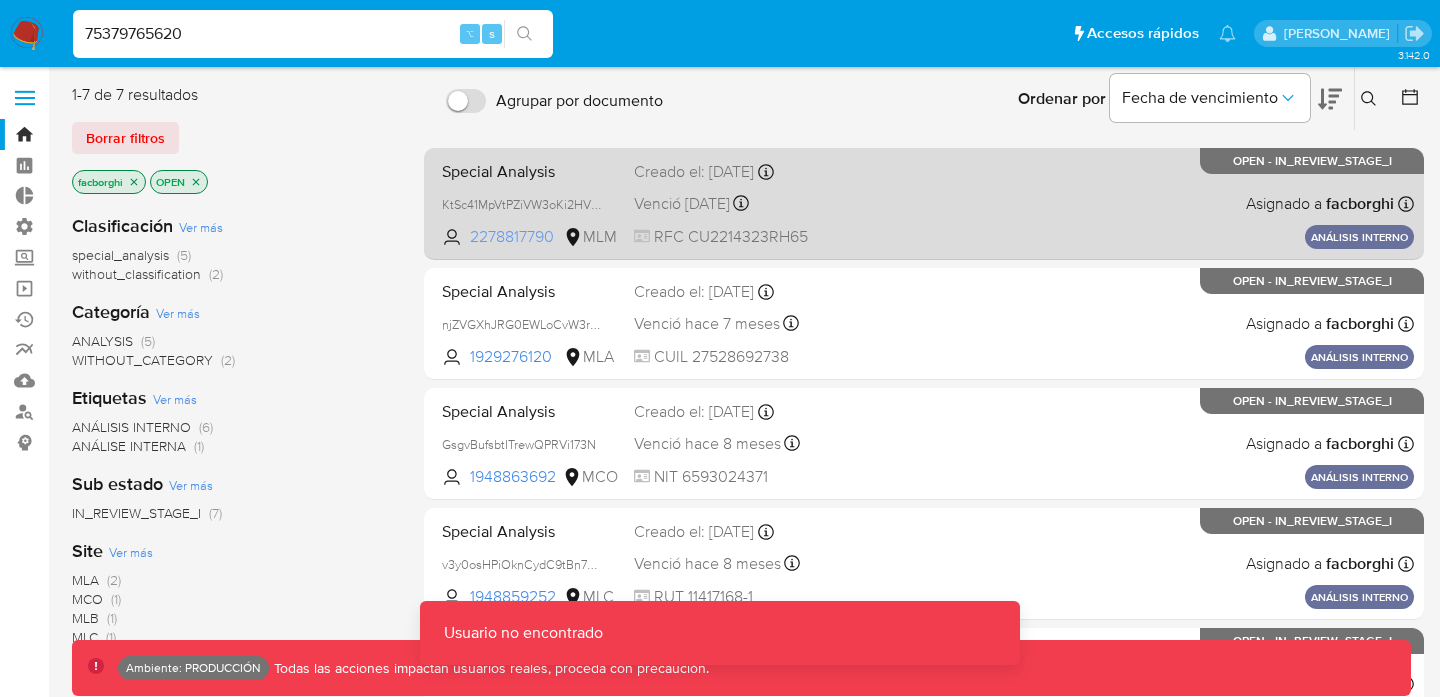 click on "2278817790" at bounding box center [515, 237] 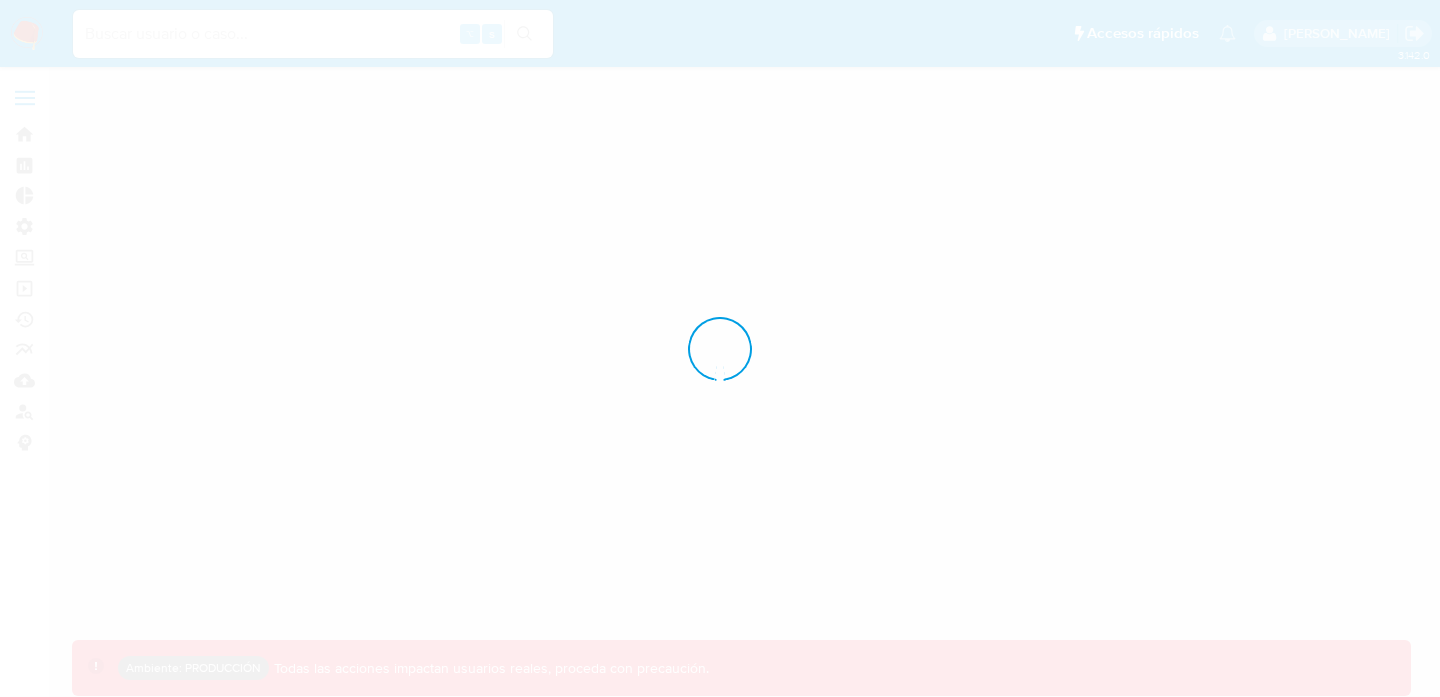 scroll, scrollTop: 0, scrollLeft: 0, axis: both 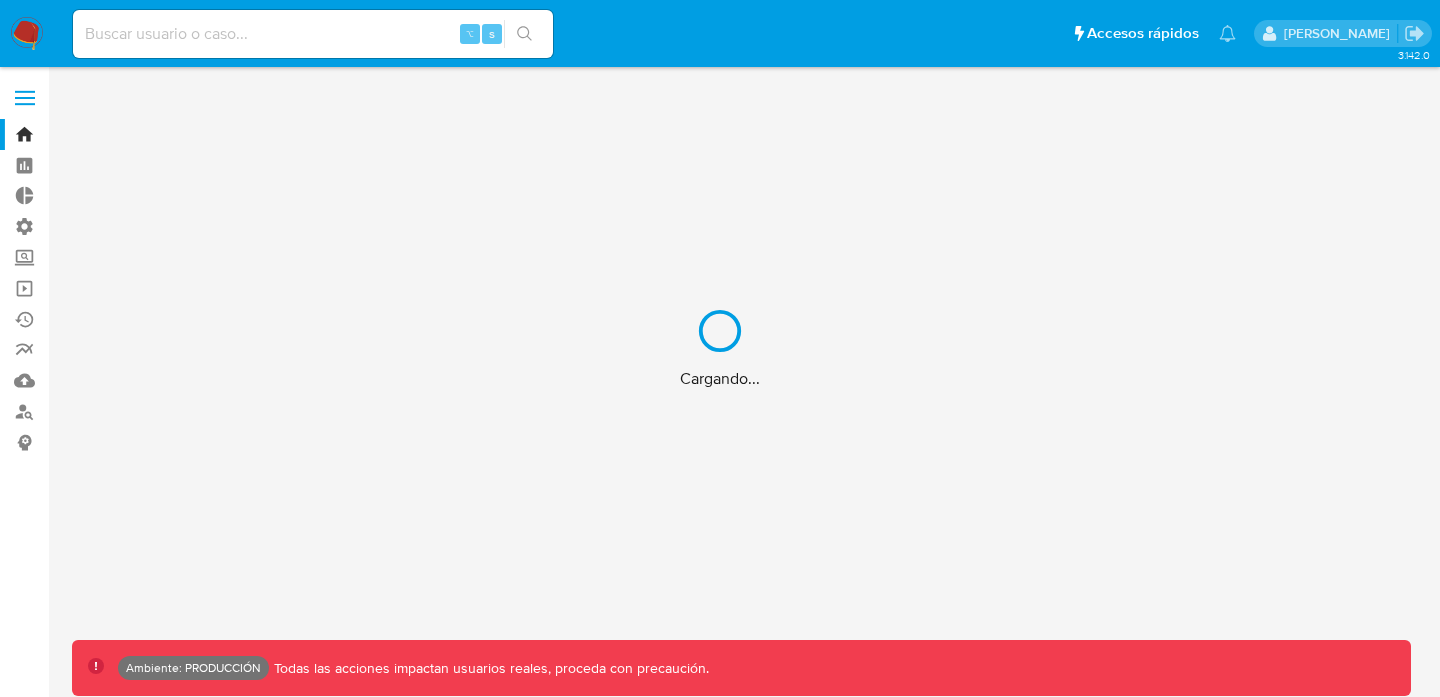 click on "Cargando..." at bounding box center (720, 348) 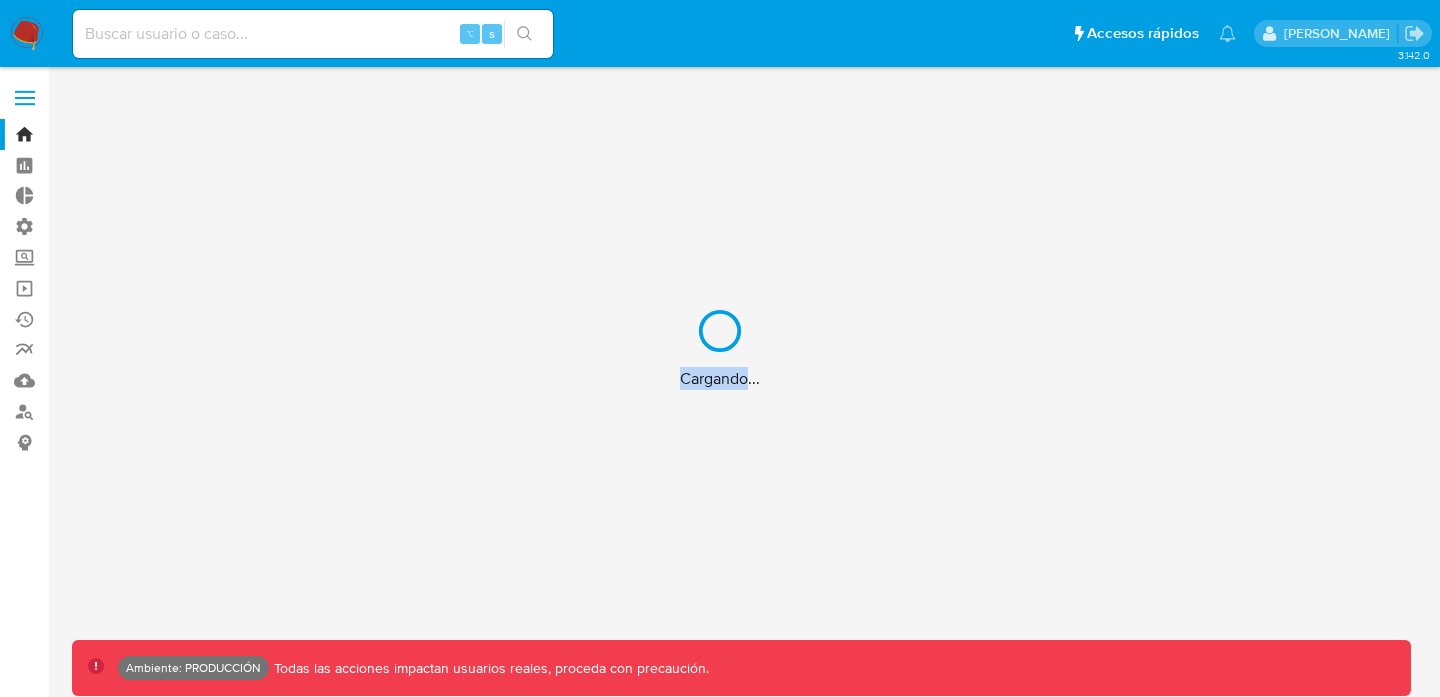 click on "Cargando..." at bounding box center [720, 348] 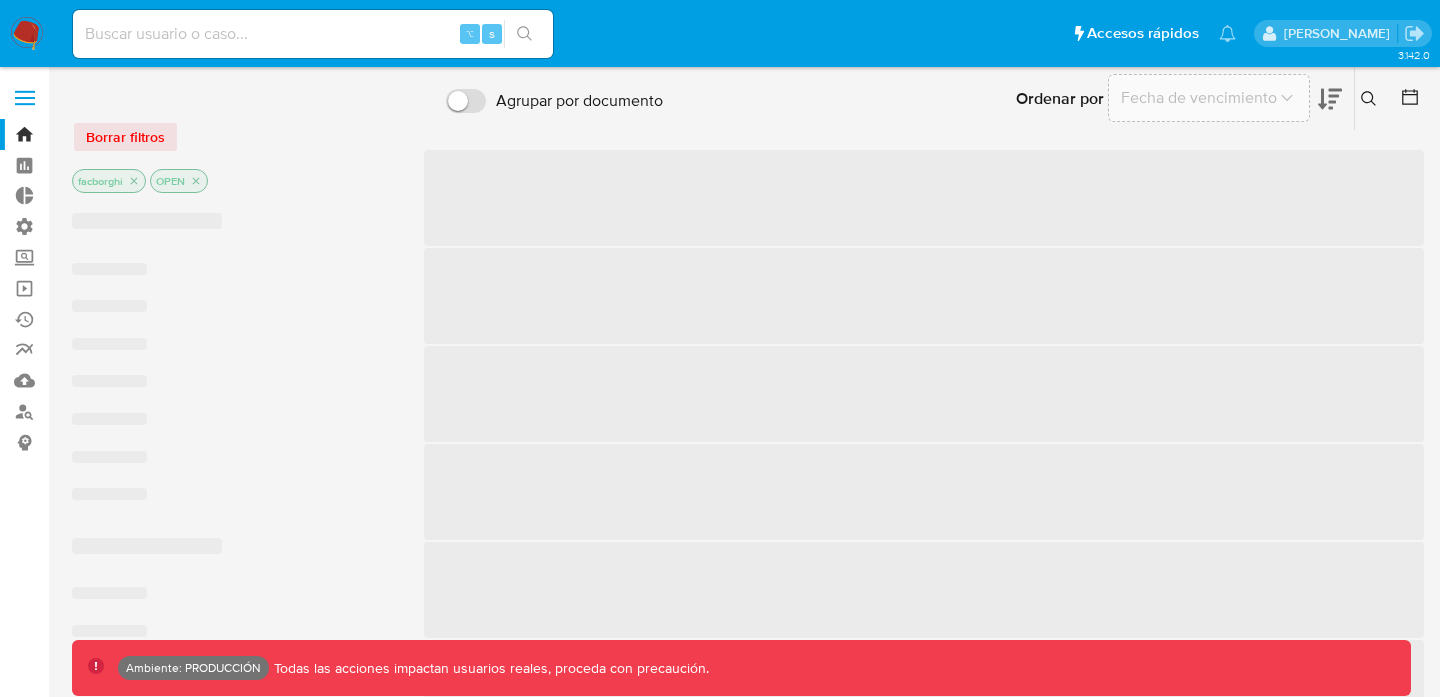 click at bounding box center [313, 34] 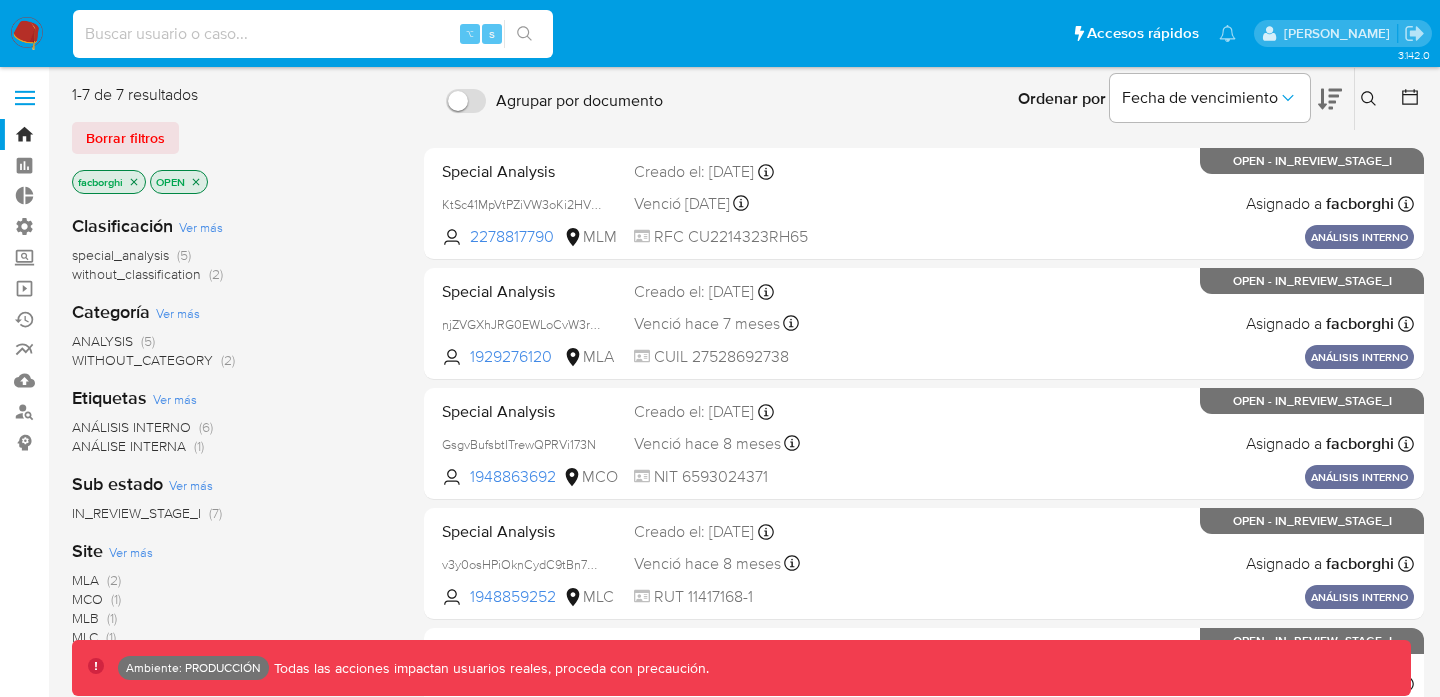 paste on "20630950" 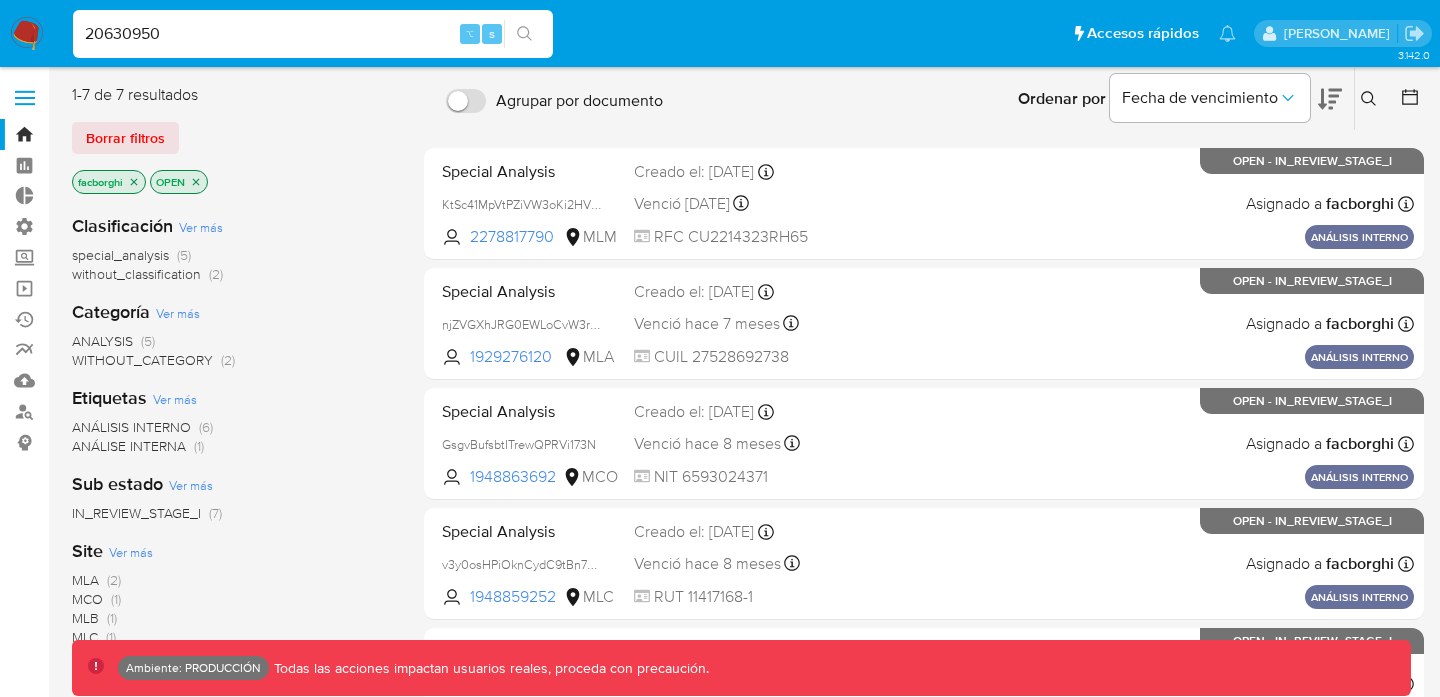 type on "20630950" 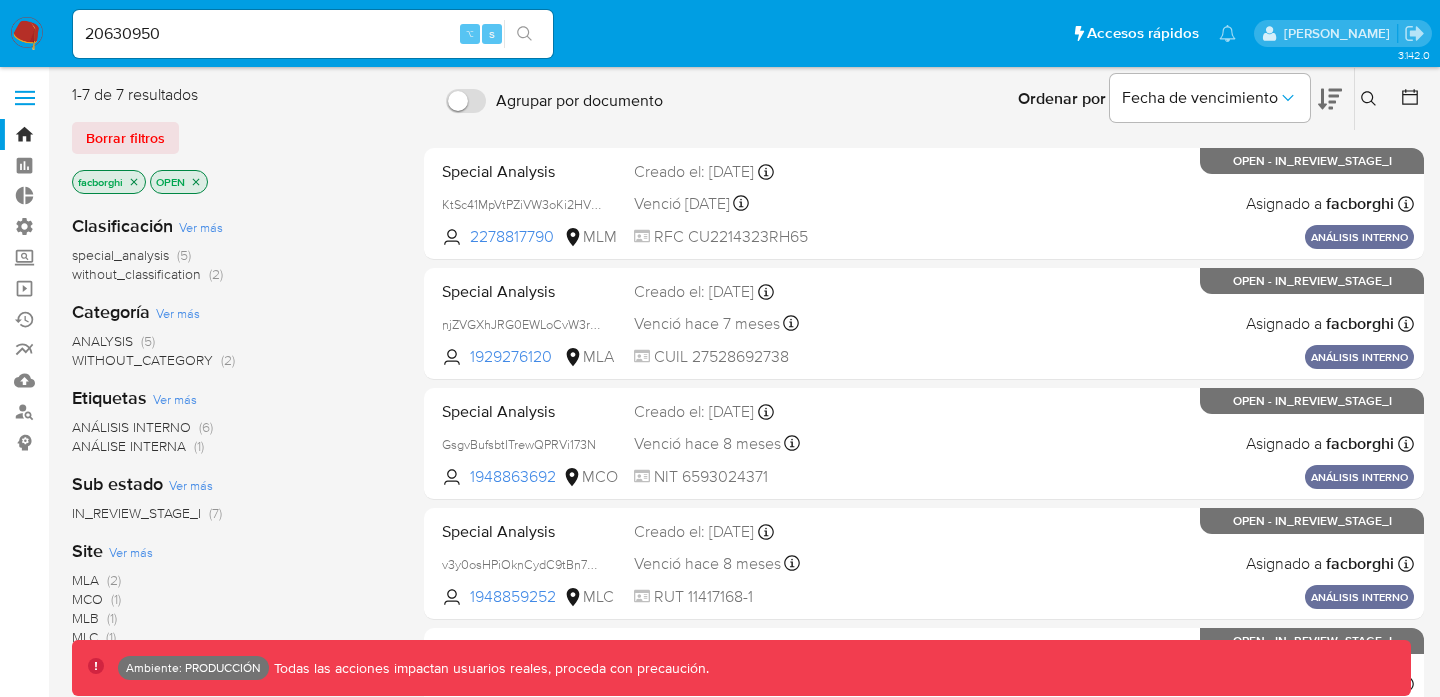 click at bounding box center (524, 34) 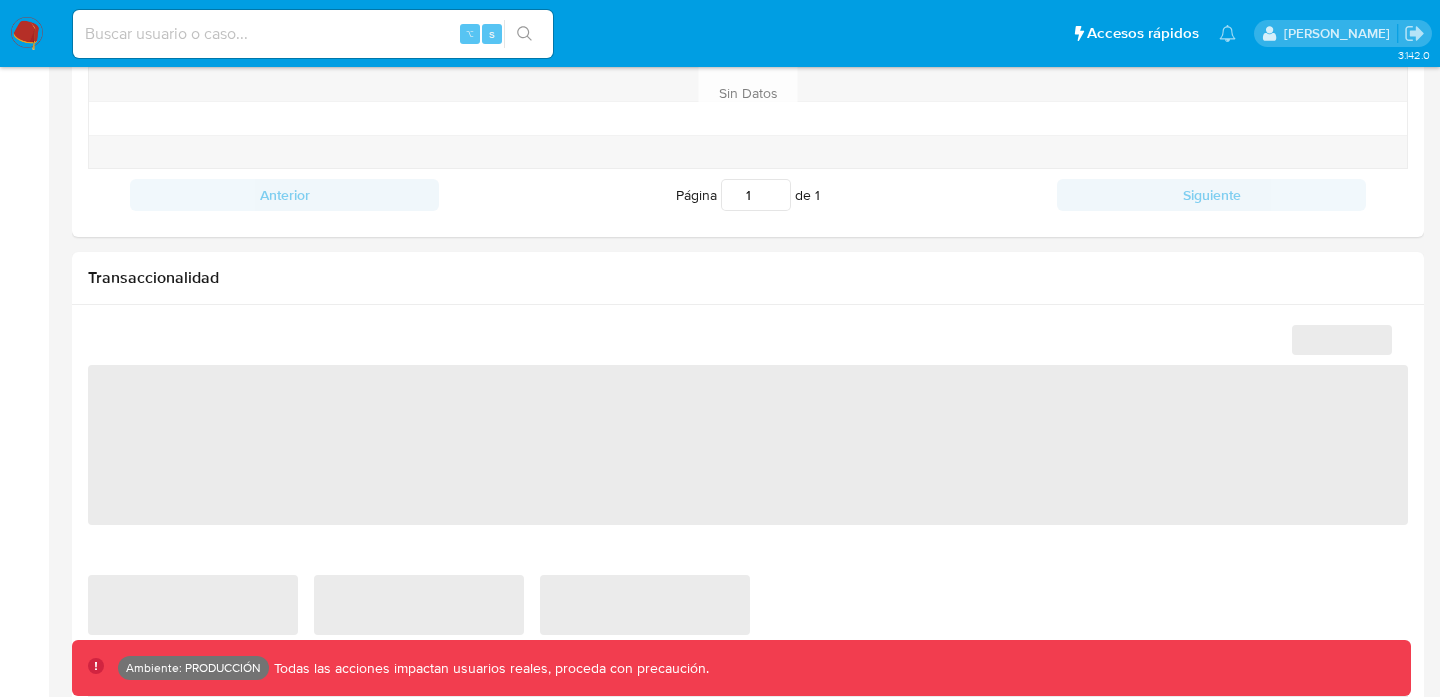 select on "10" 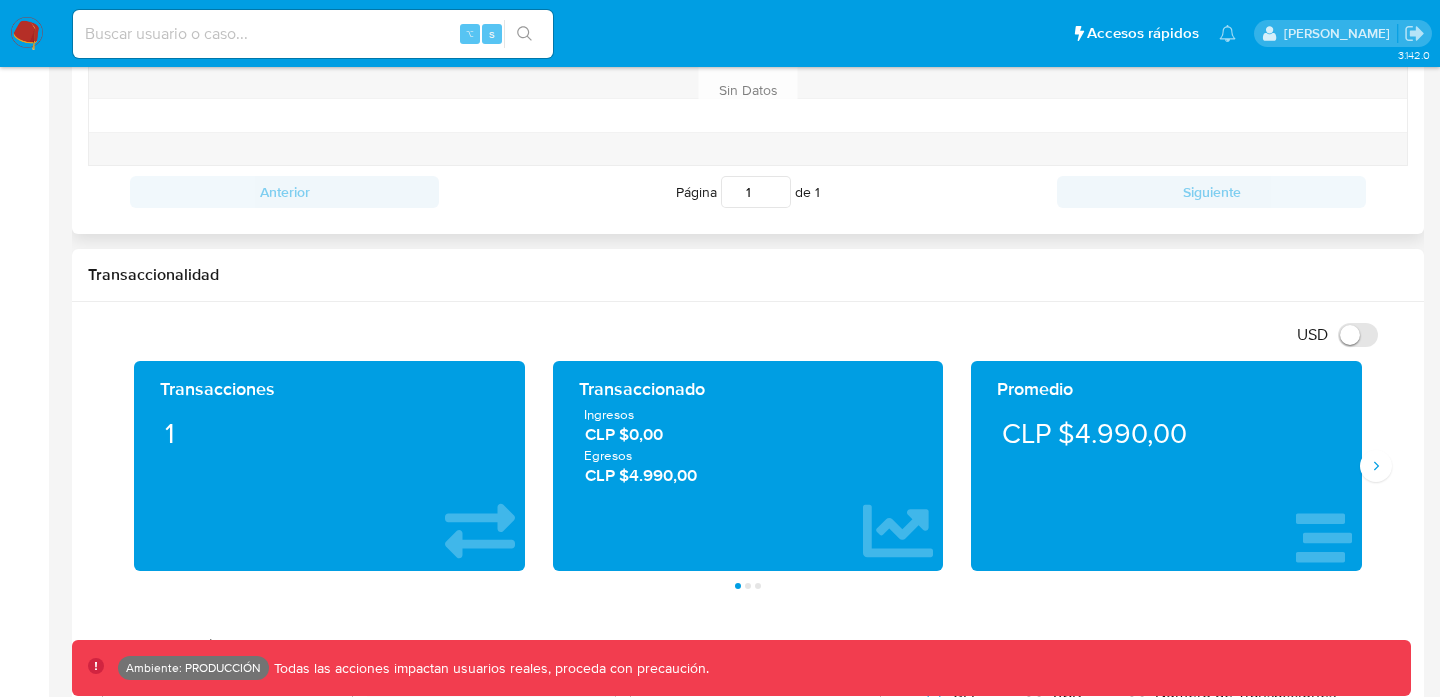 click on "Historial CX Soluciones Chat Id Estado Fecha de creación Origen Proceso                                                             Anterior Página   1   de   1 Siguiente Sin Datos Cargando..." at bounding box center [748, 65] 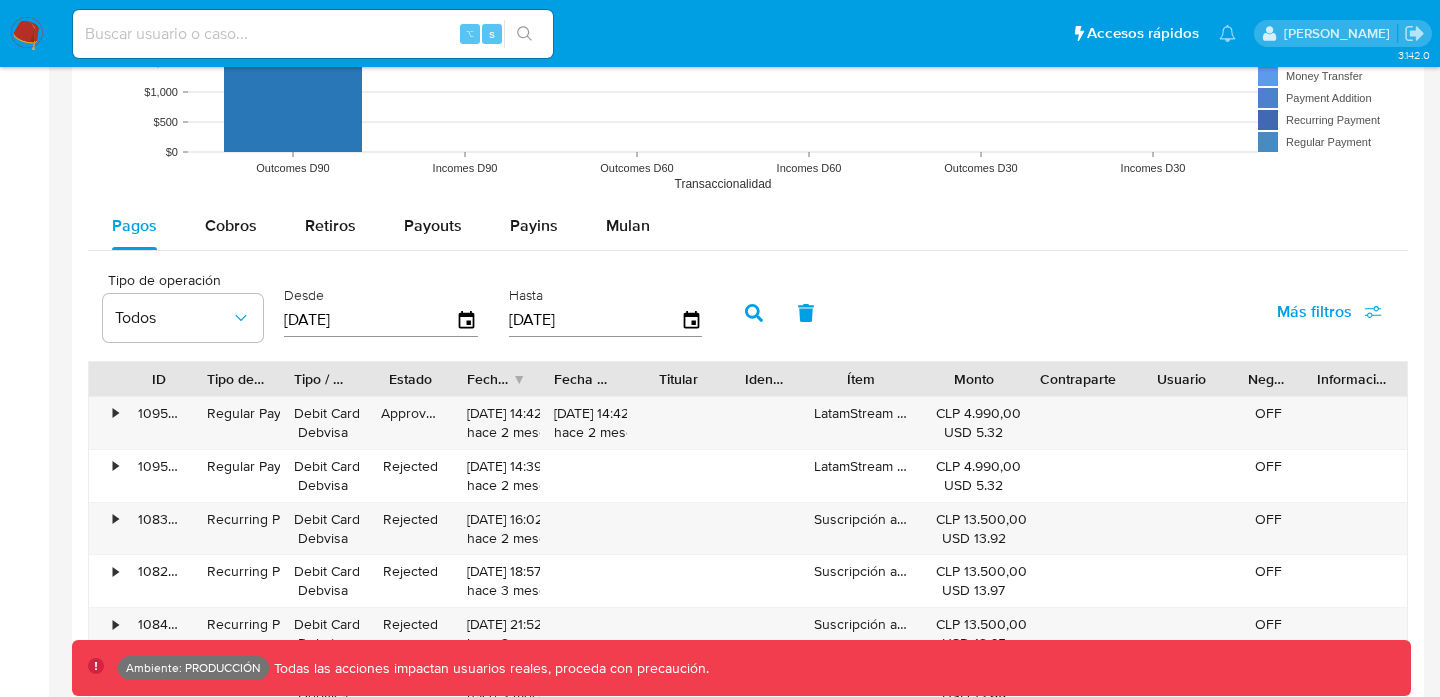 scroll, scrollTop: 1766, scrollLeft: 0, axis: vertical 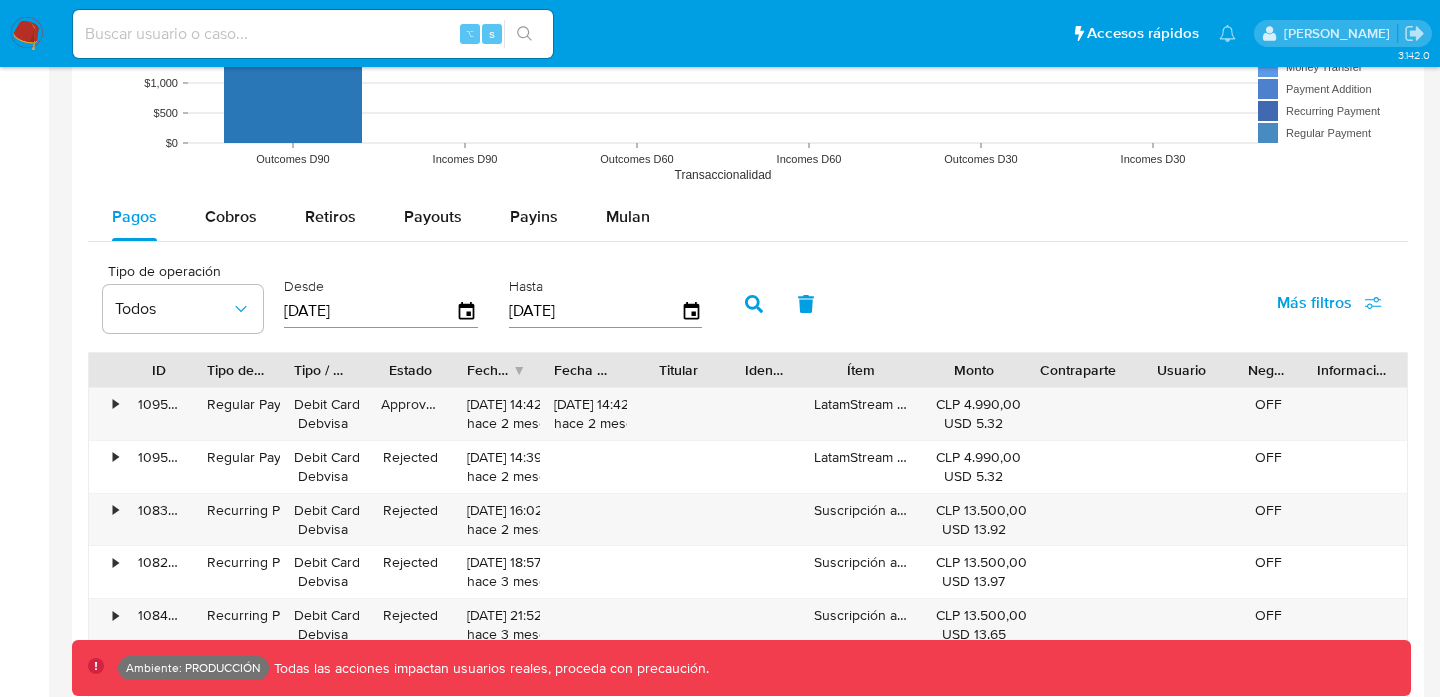 click 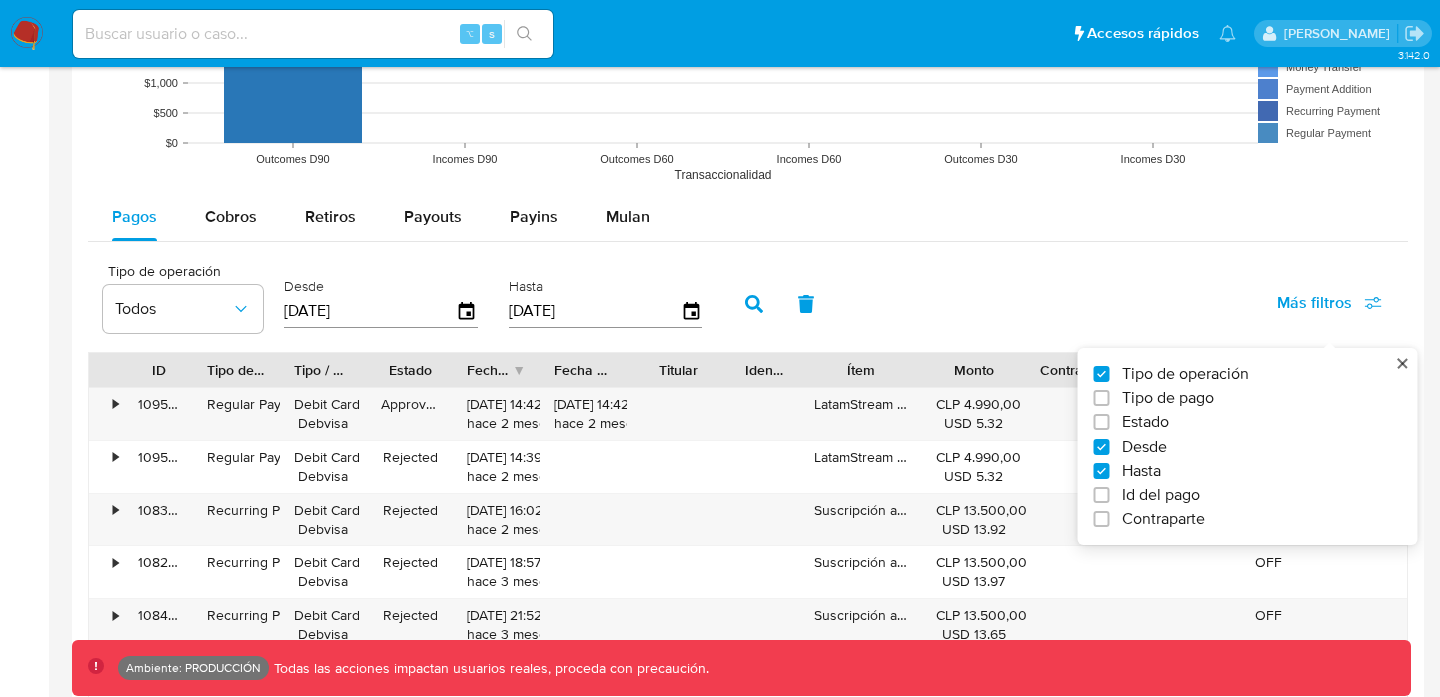 click on "Id del pago" at bounding box center [1161, 495] 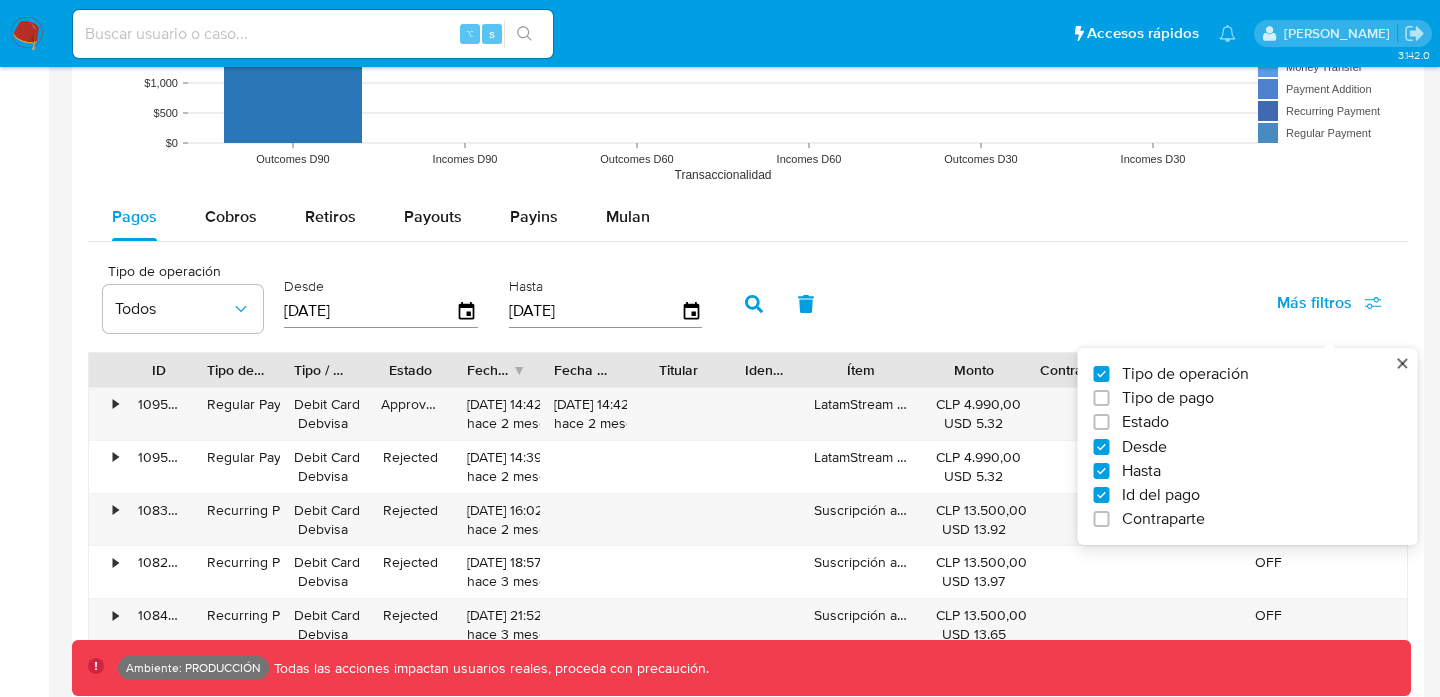 checkbox on "true" 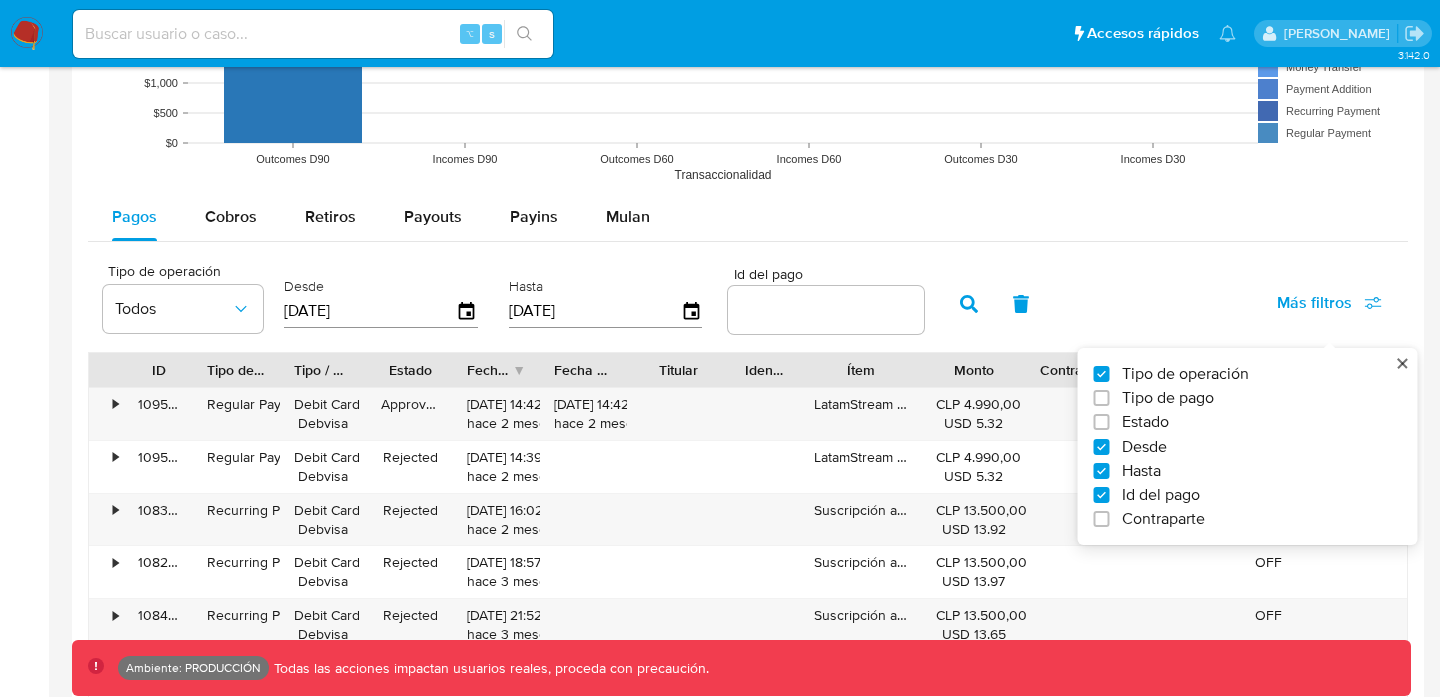 click at bounding box center (826, 310) 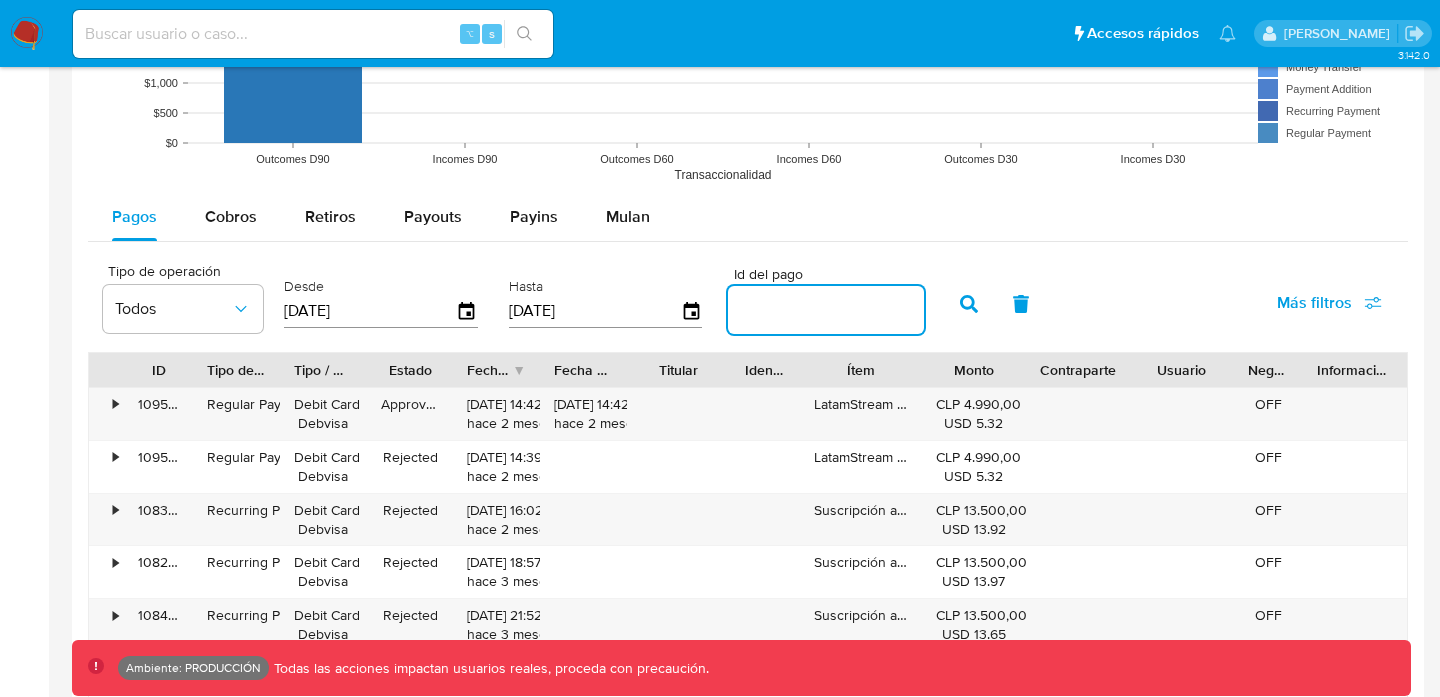 click at bounding box center [826, 310] 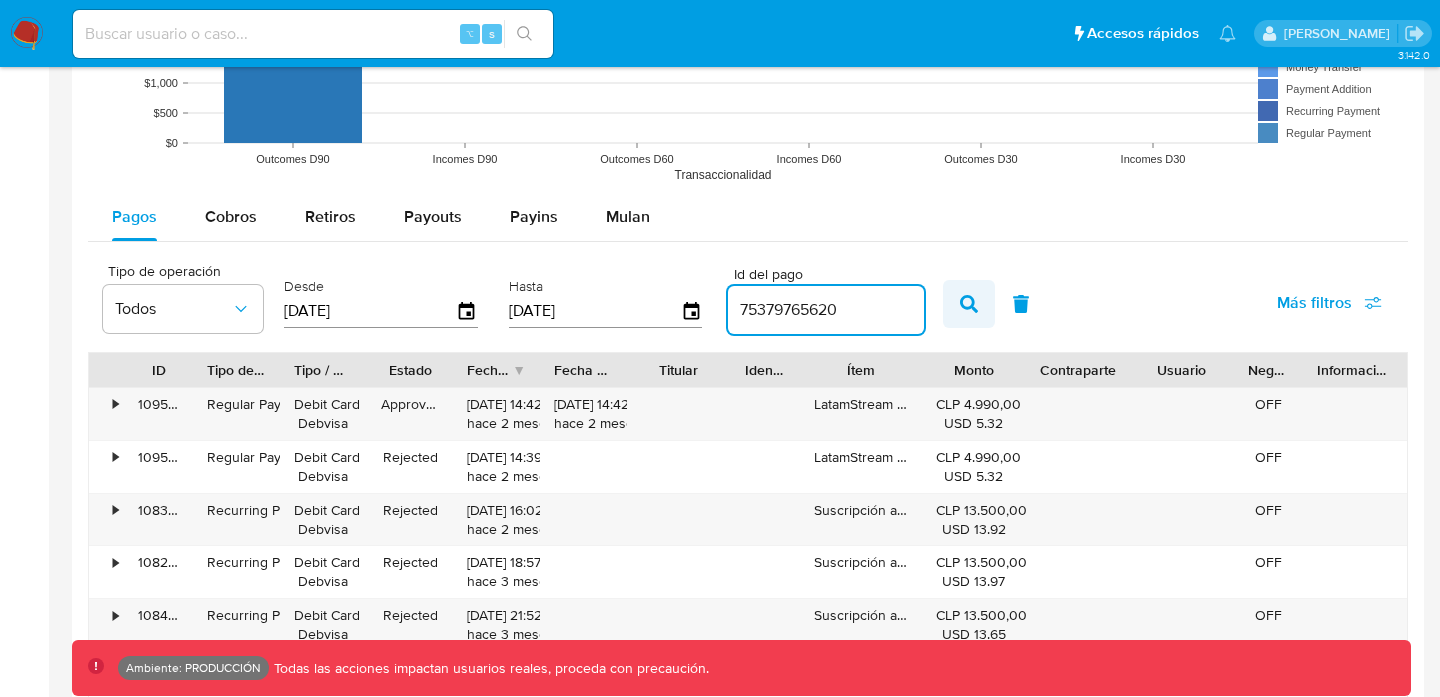 type on "75379765620" 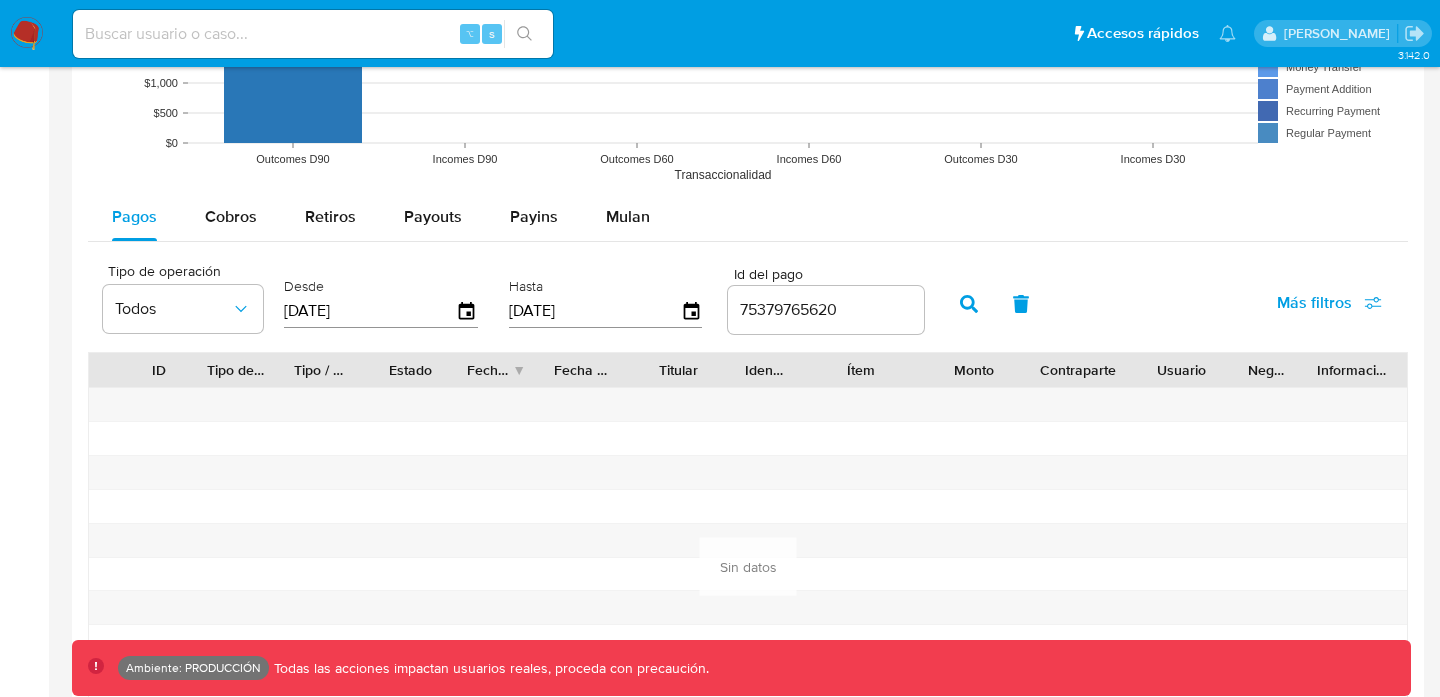 click at bounding box center (410, 404) 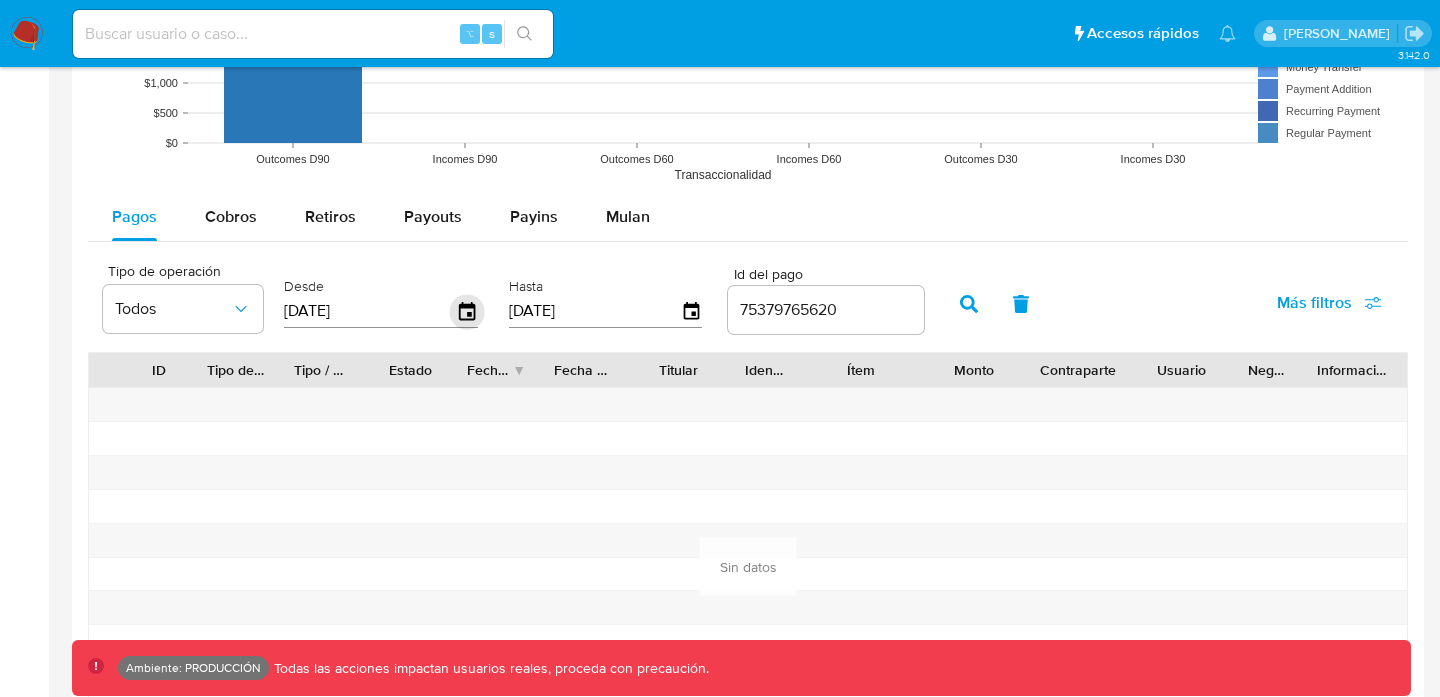 click 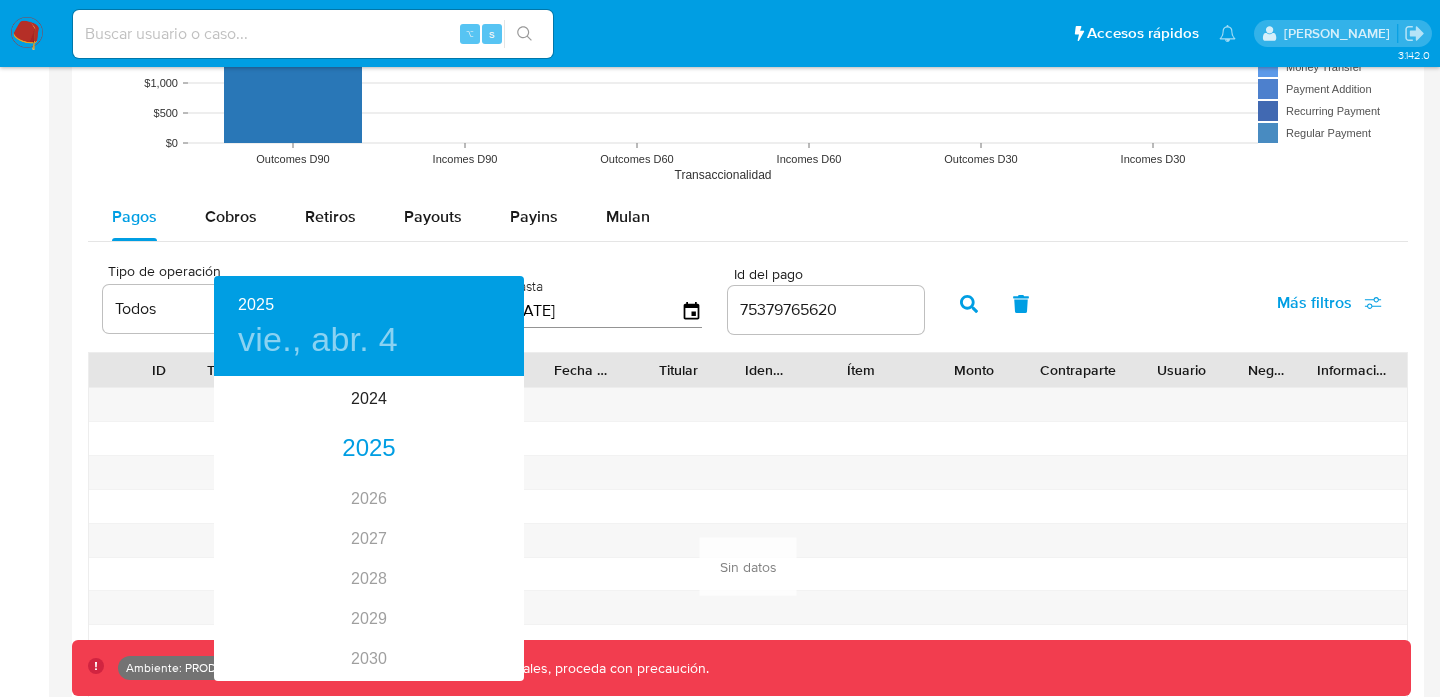 click at bounding box center (720, 348) 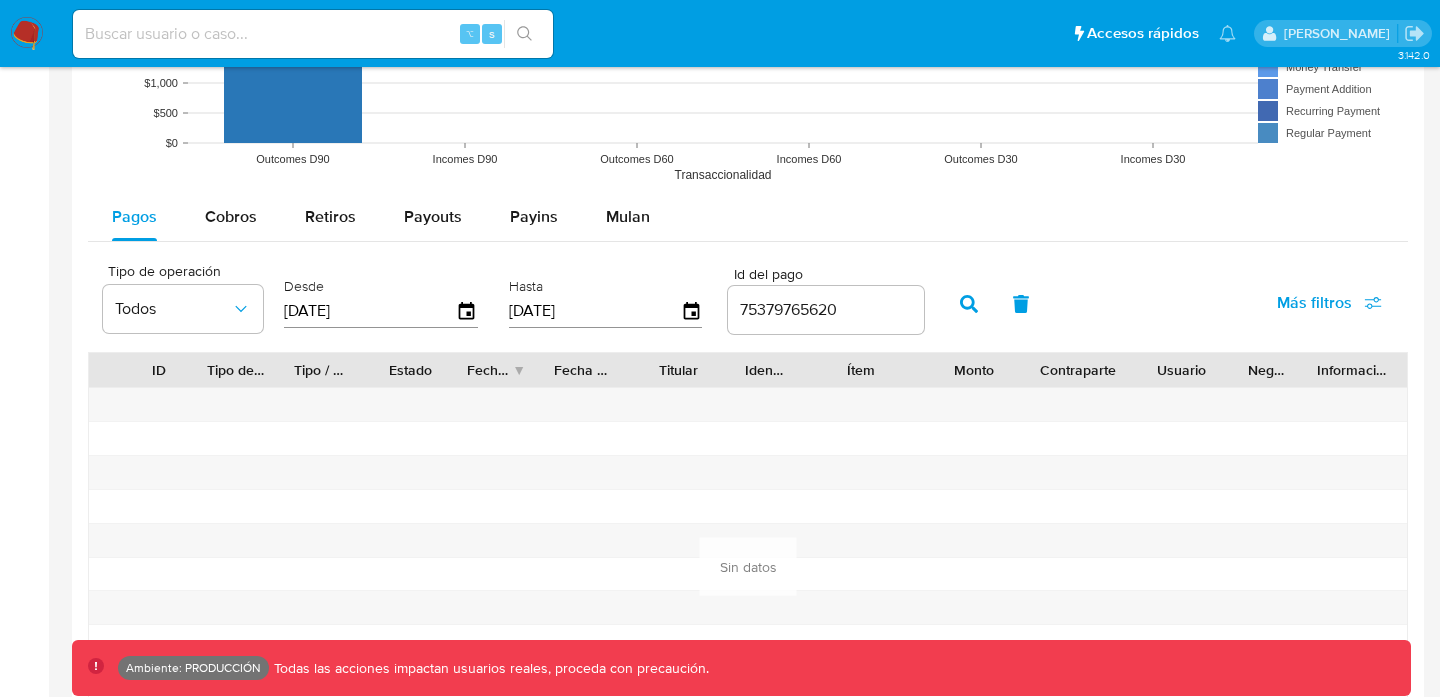 click on "04/04/2025" at bounding box center [370, 311] 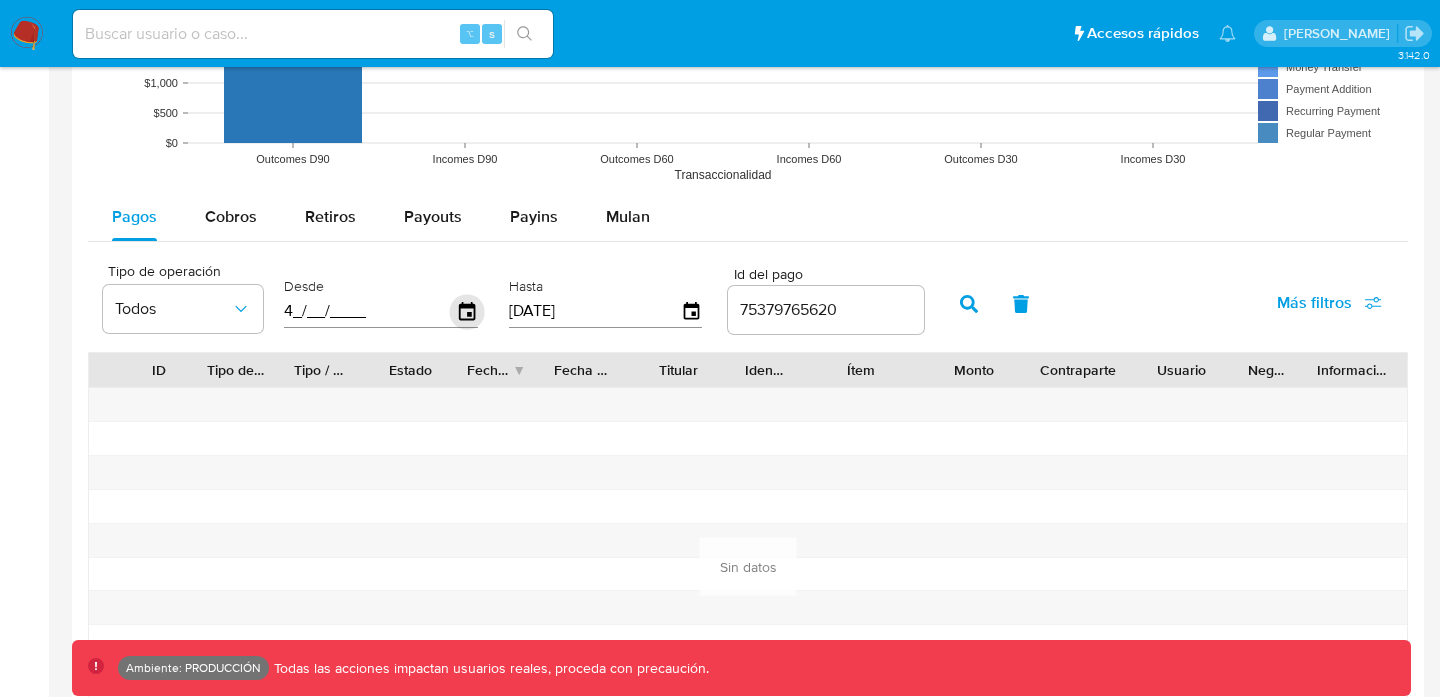 click 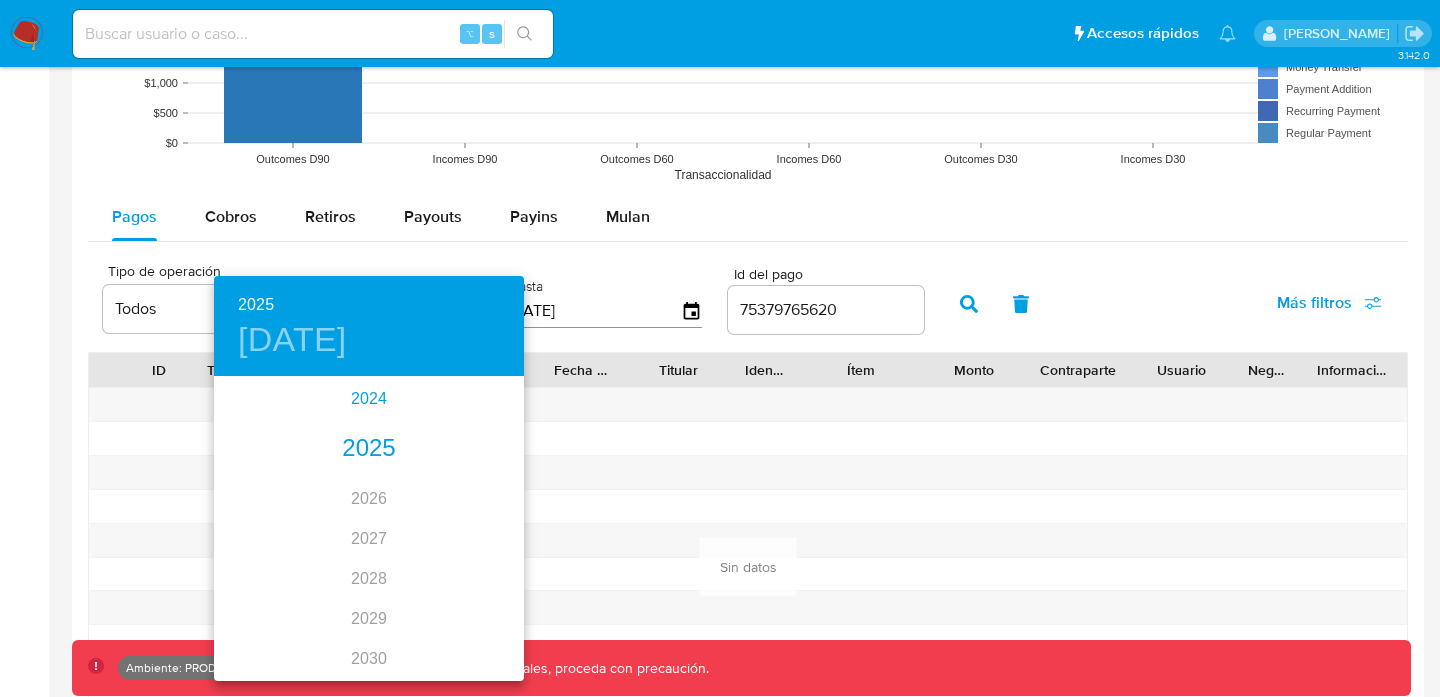 click on "2024" at bounding box center (369, 399) 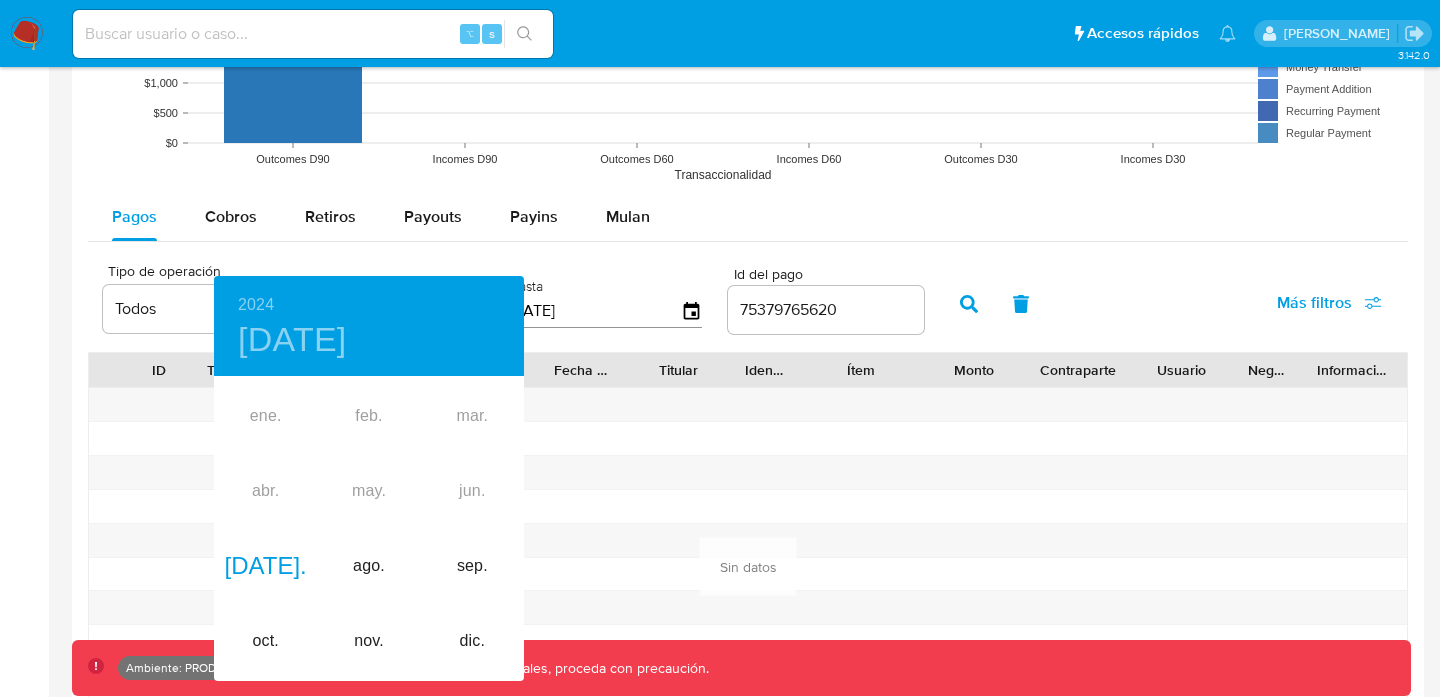 type on "02/07/2024" 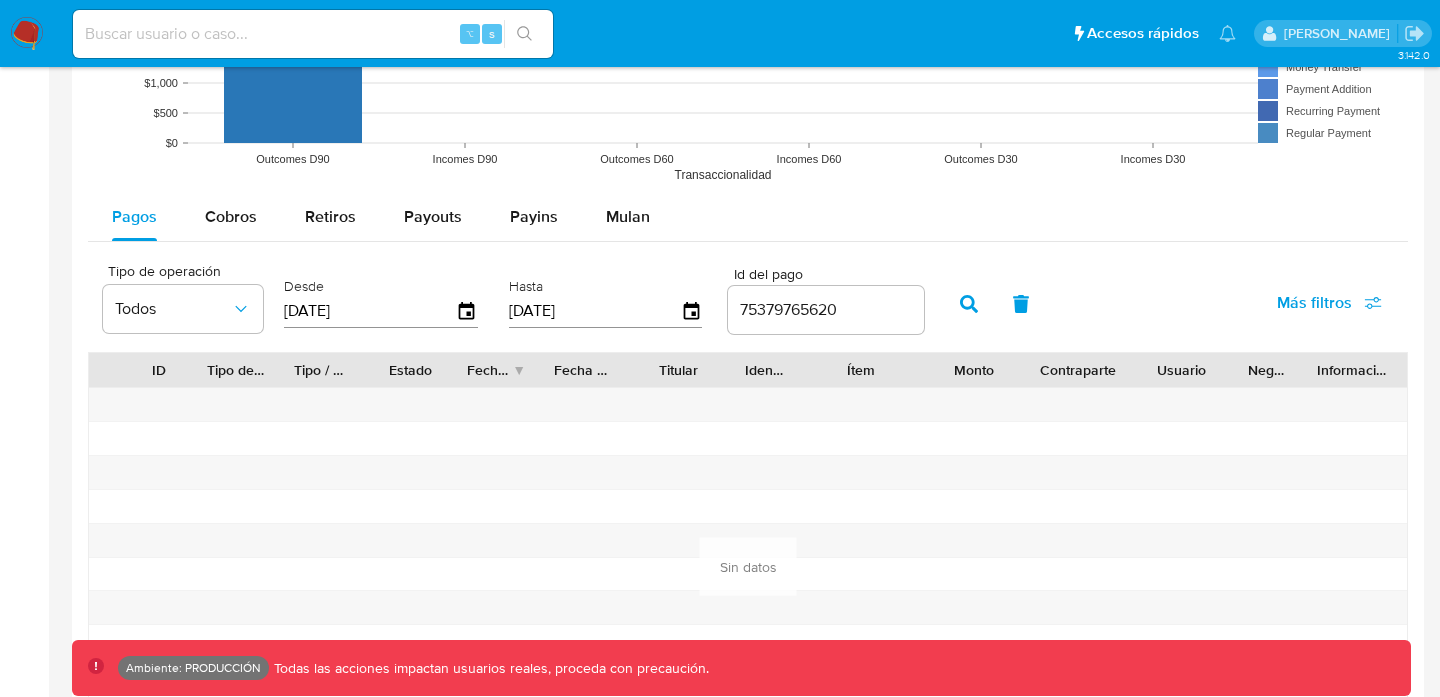 click on "02/07/2025" at bounding box center (595, 311) 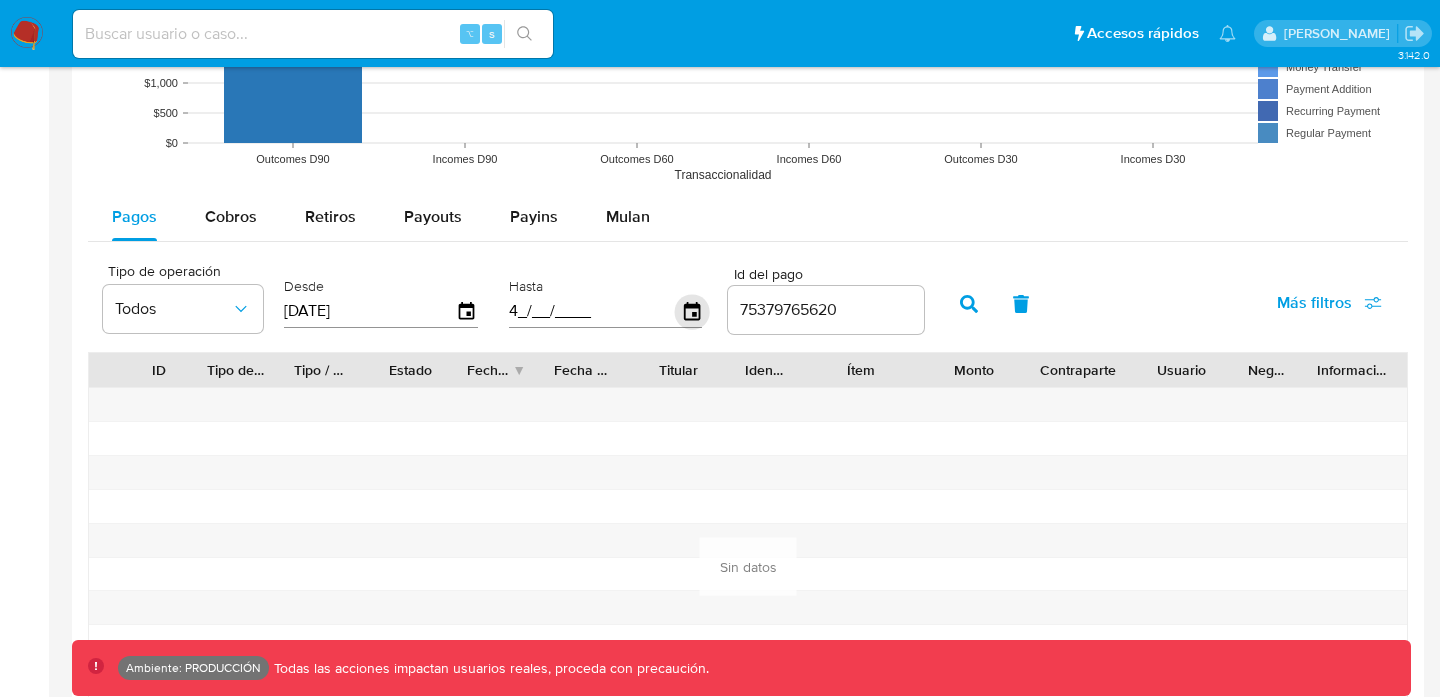 click 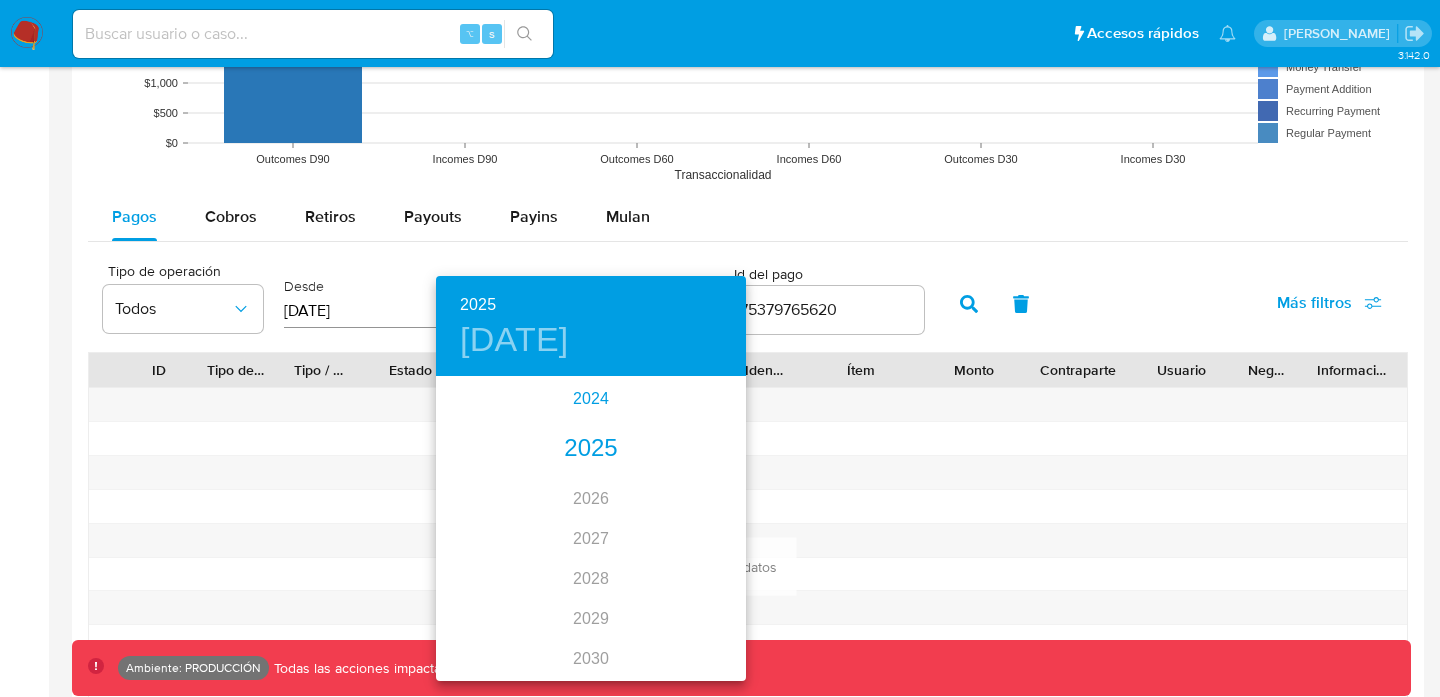click on "2024" at bounding box center [591, 399] 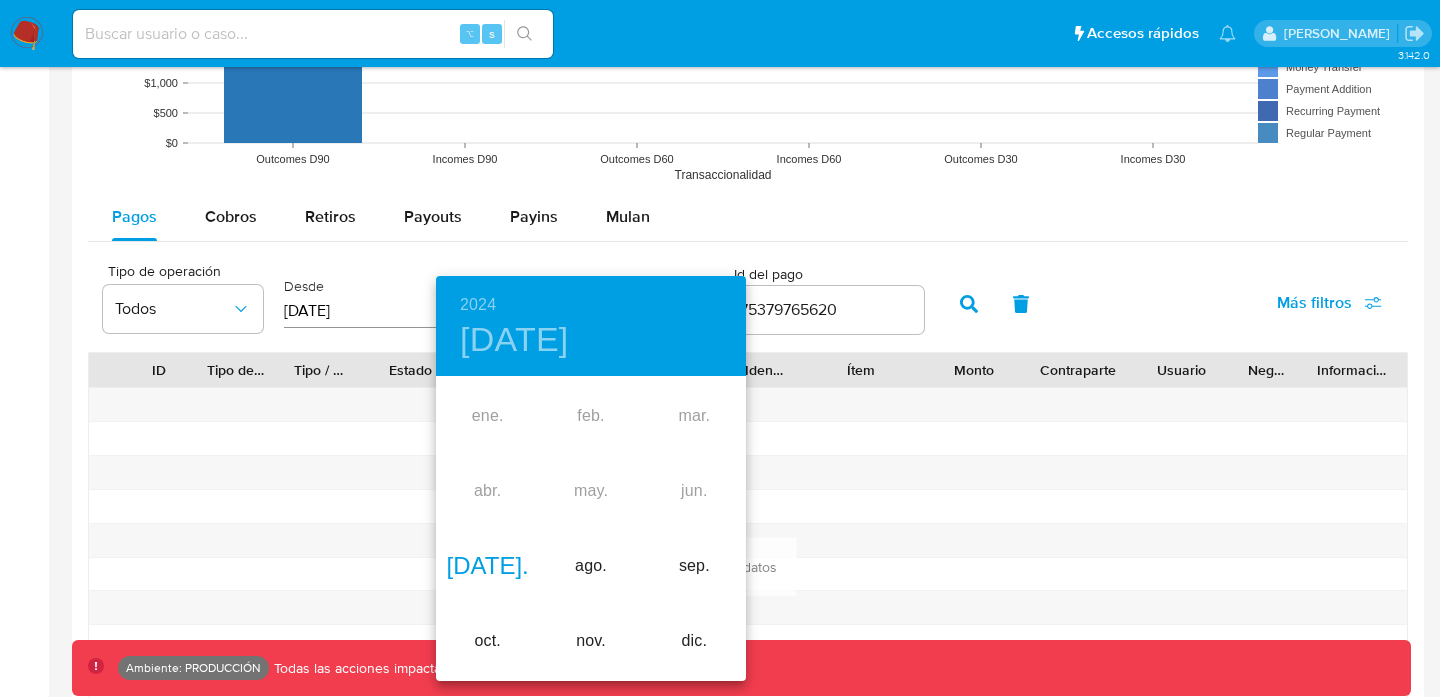type on "02/07/2024" 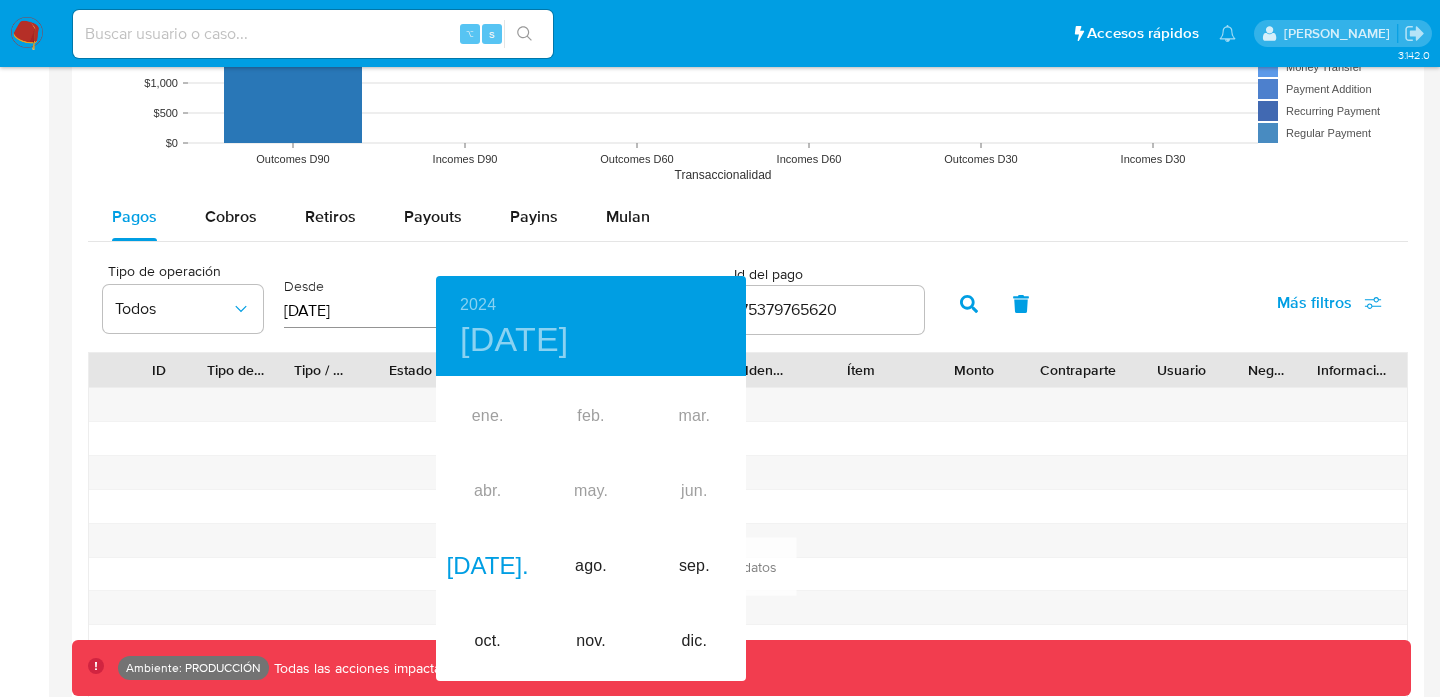 click on "ene. feb. mar. abr. may. jun. jul. ago. sep. oct. nov. dic." at bounding box center (591, 529) 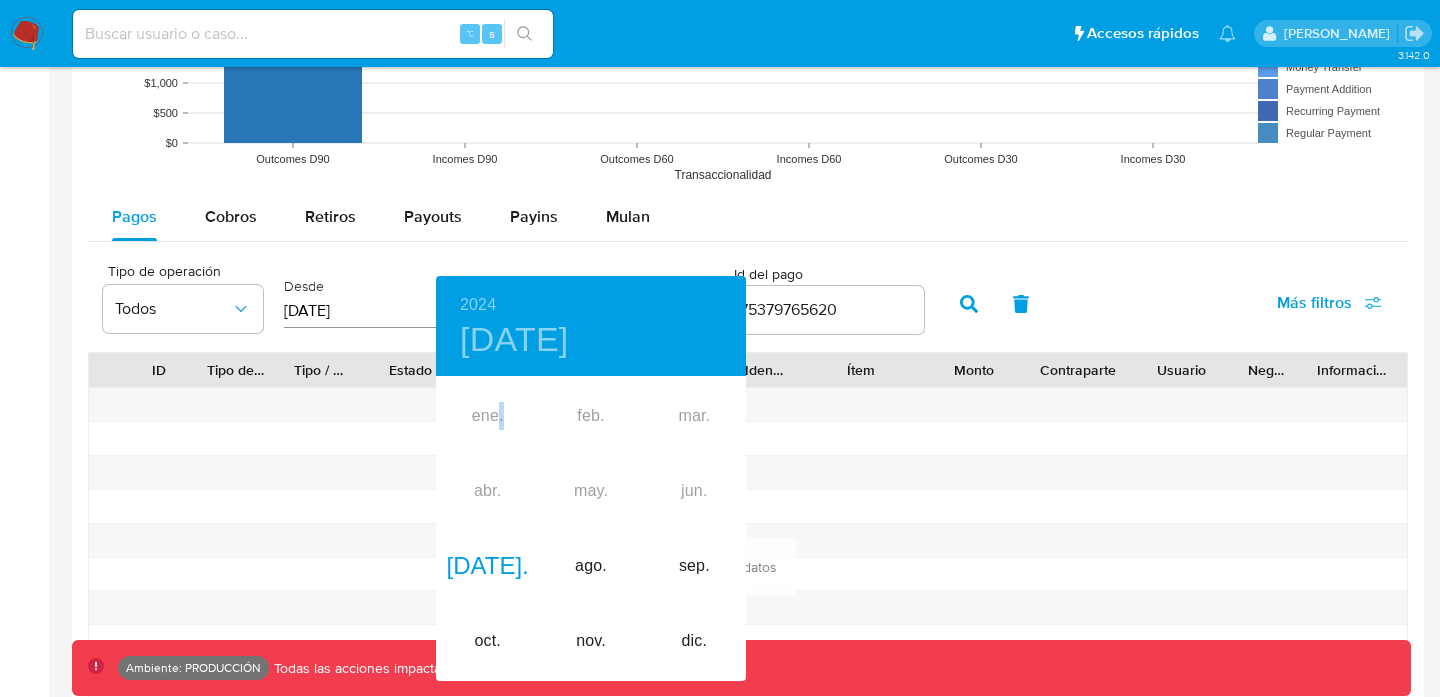 click on "ene. feb. mar. abr. may. jun. jul. ago. sep. oct. nov. dic." at bounding box center [591, 529] 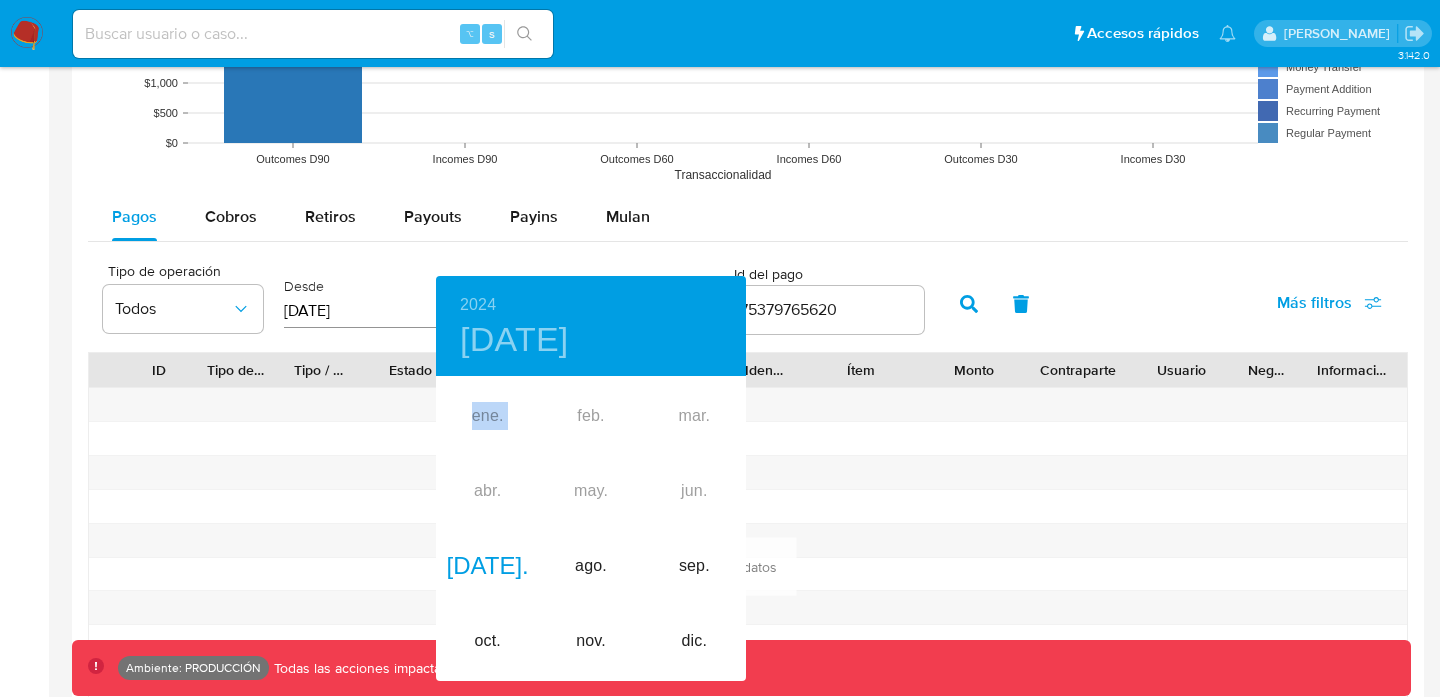 drag, startPoint x: 495, startPoint y: 420, endPoint x: 357, endPoint y: 493, distance: 156.11855 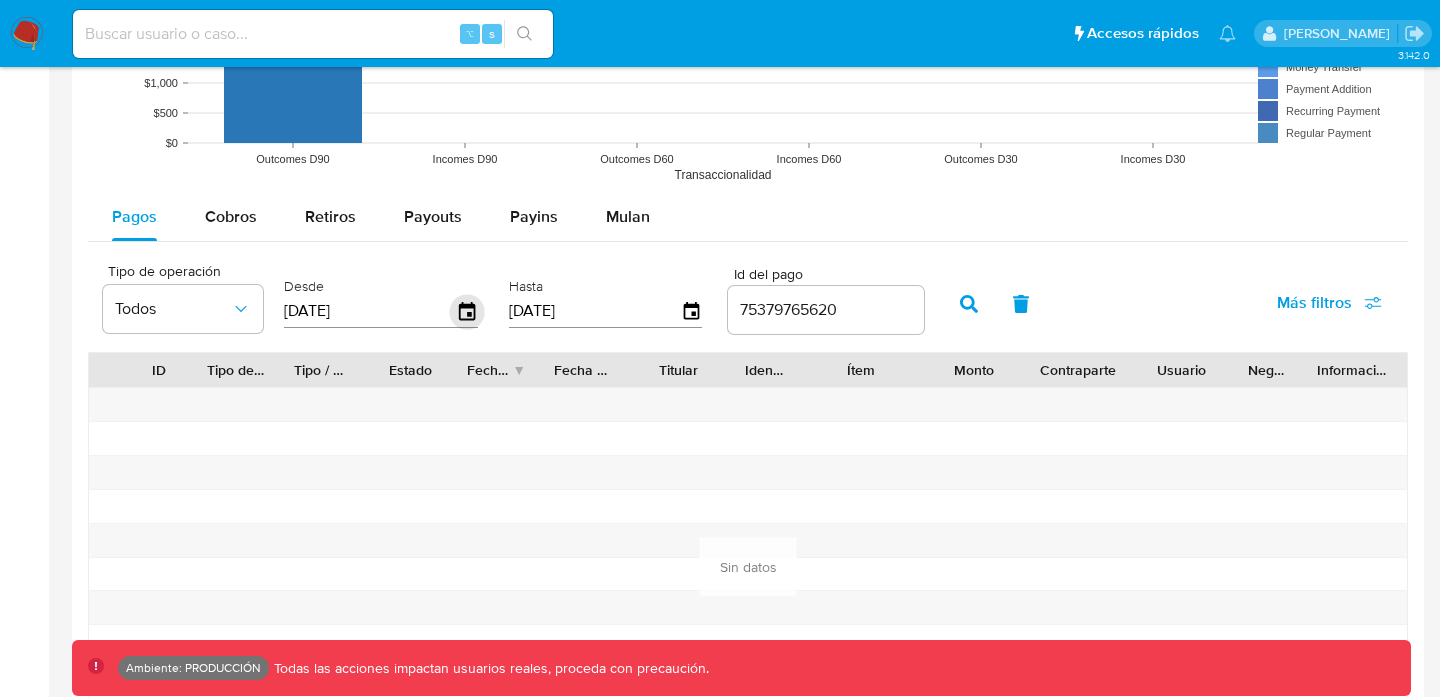 click 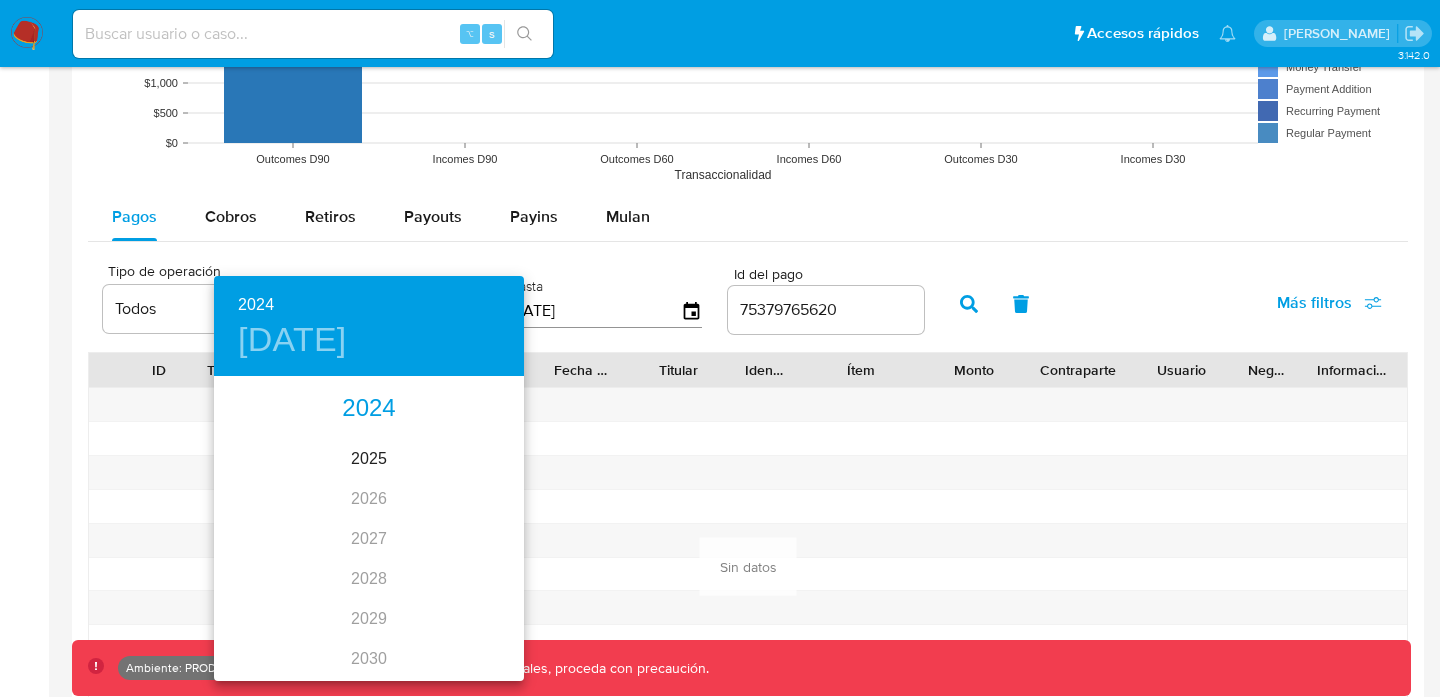 click on "2024" at bounding box center [369, 409] 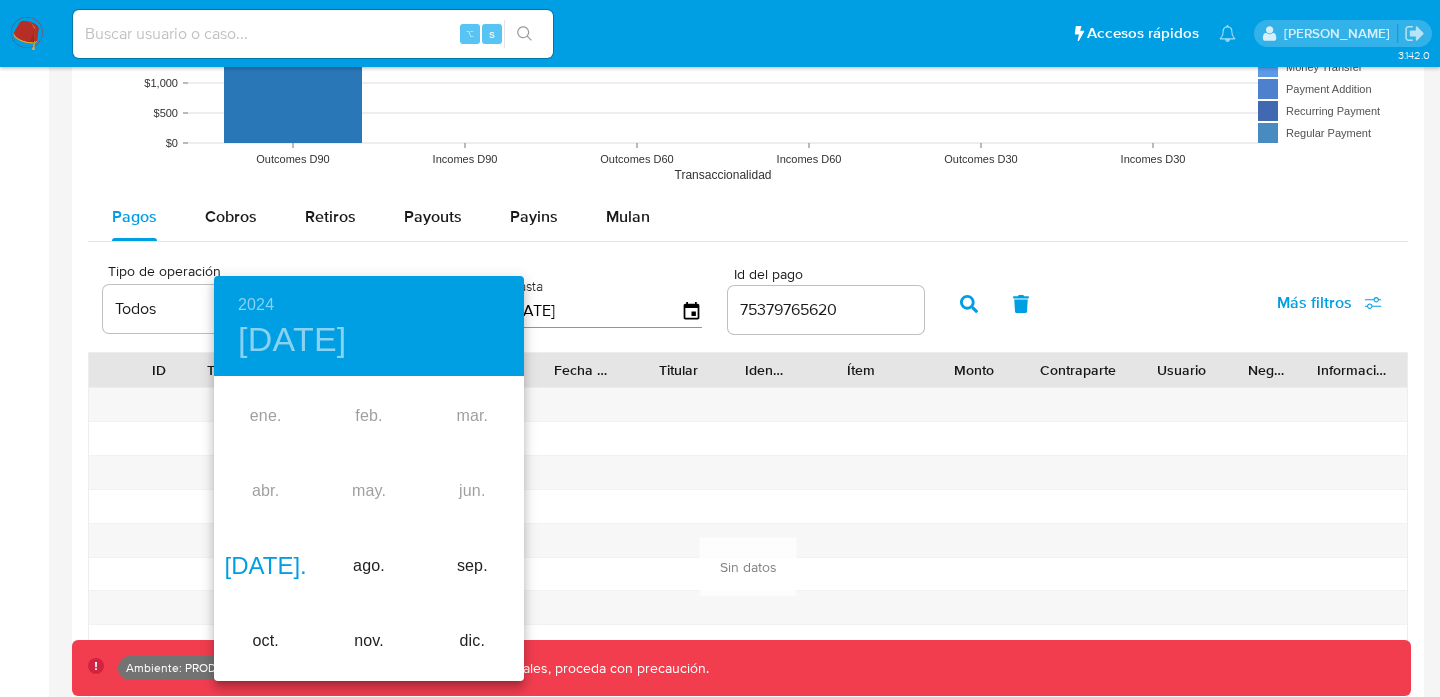 click on "jul." at bounding box center [265, 566] 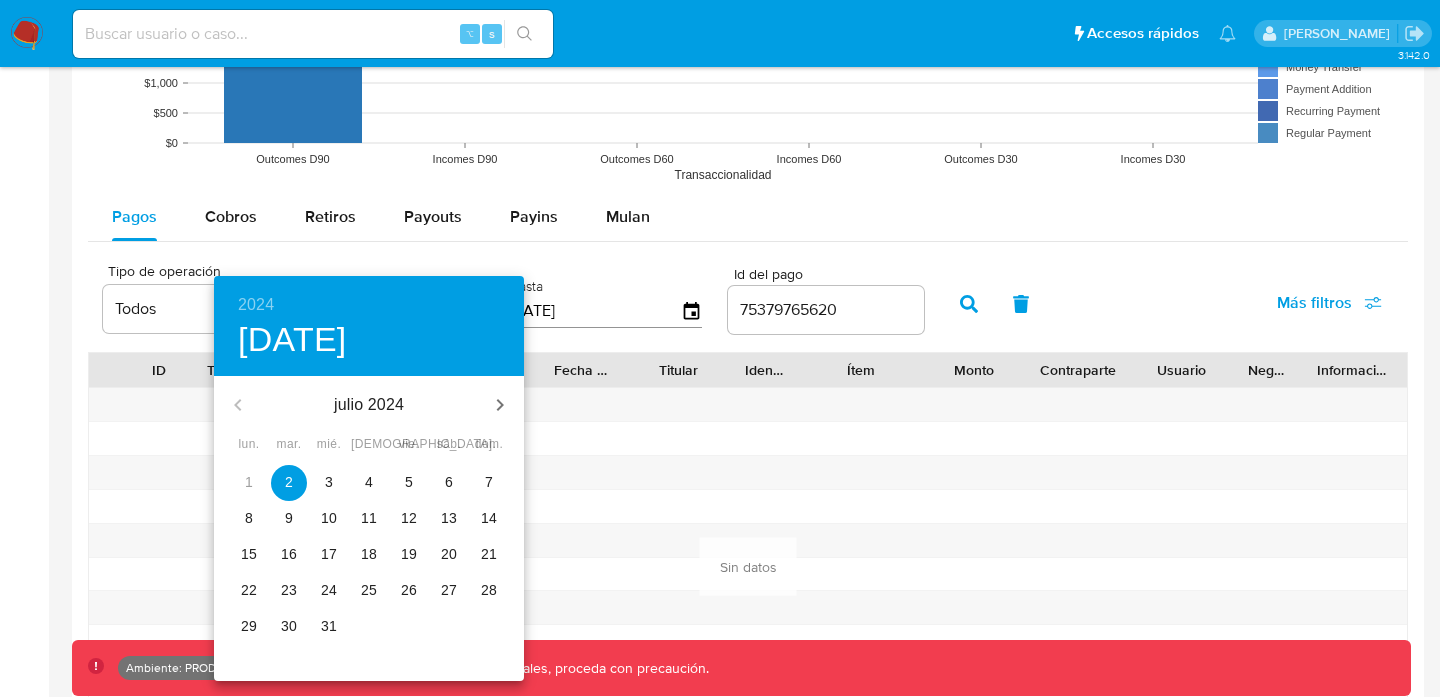click on "2" at bounding box center (289, 482) 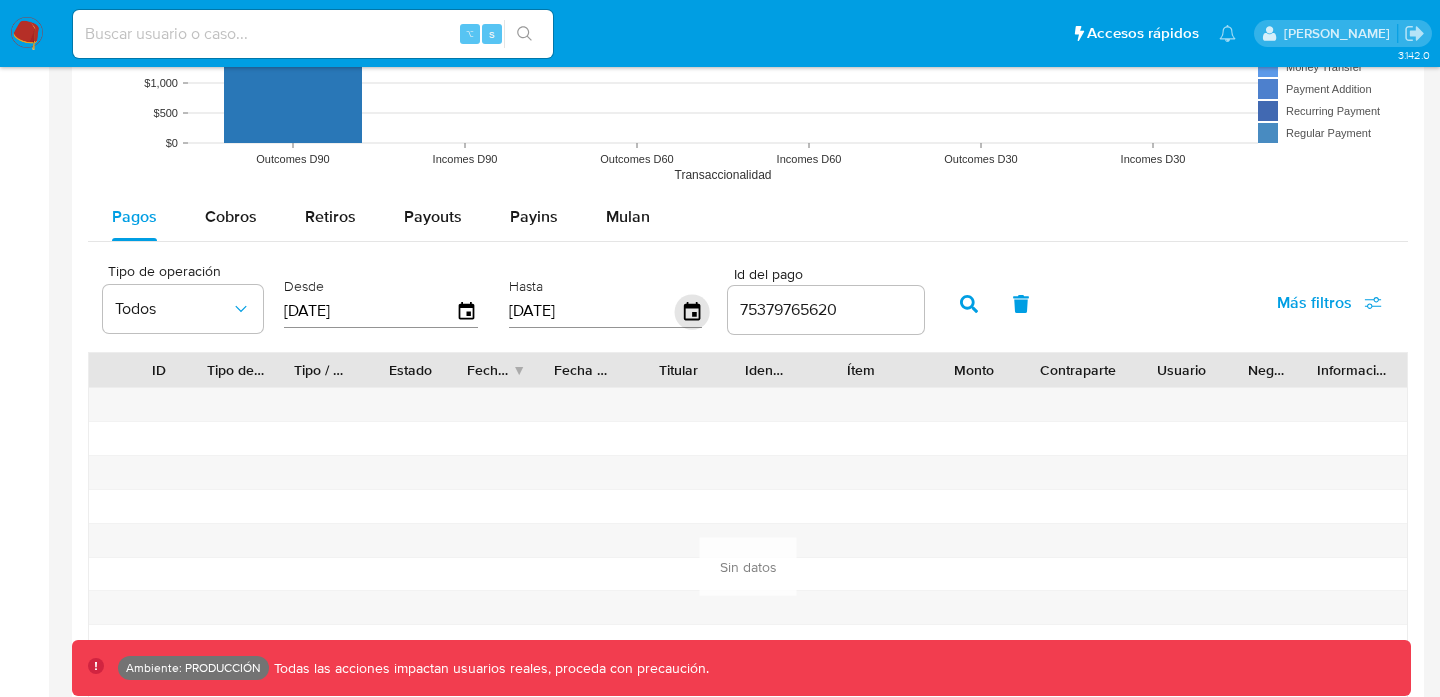 click 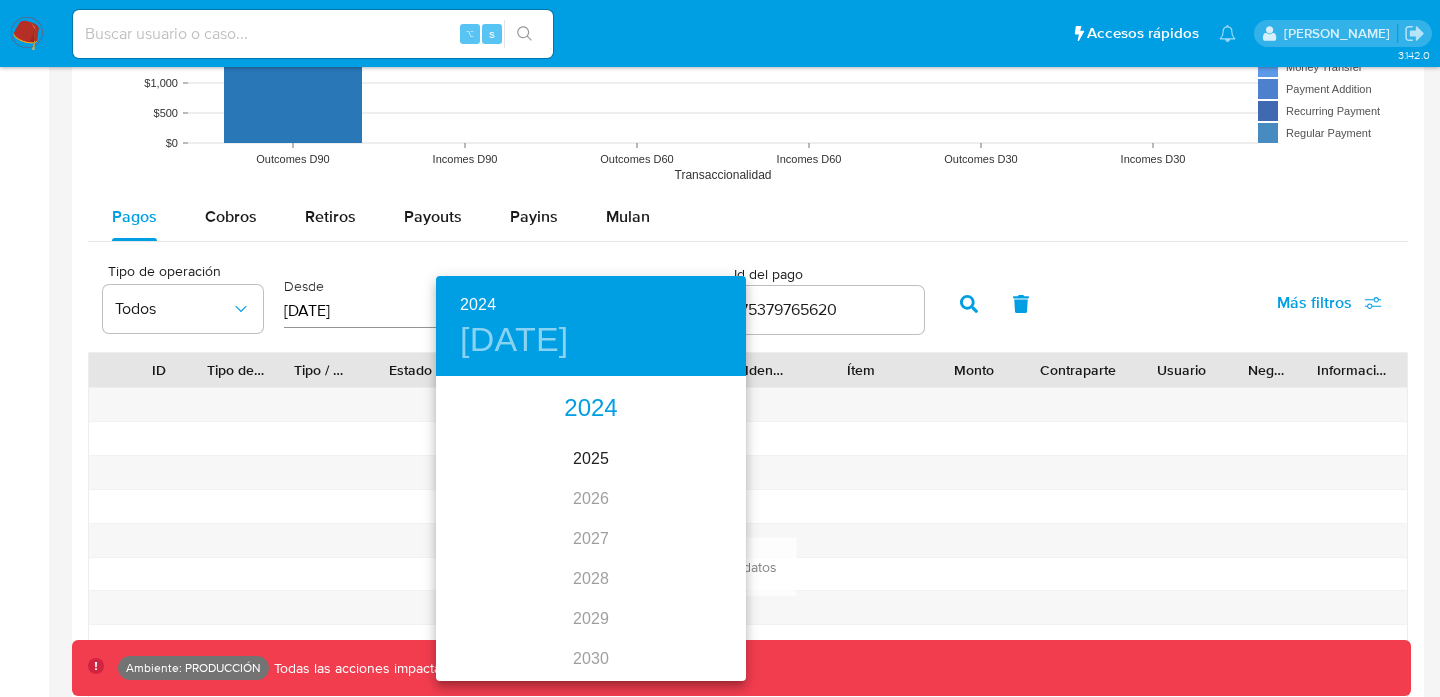 click on "2024" at bounding box center [591, 409] 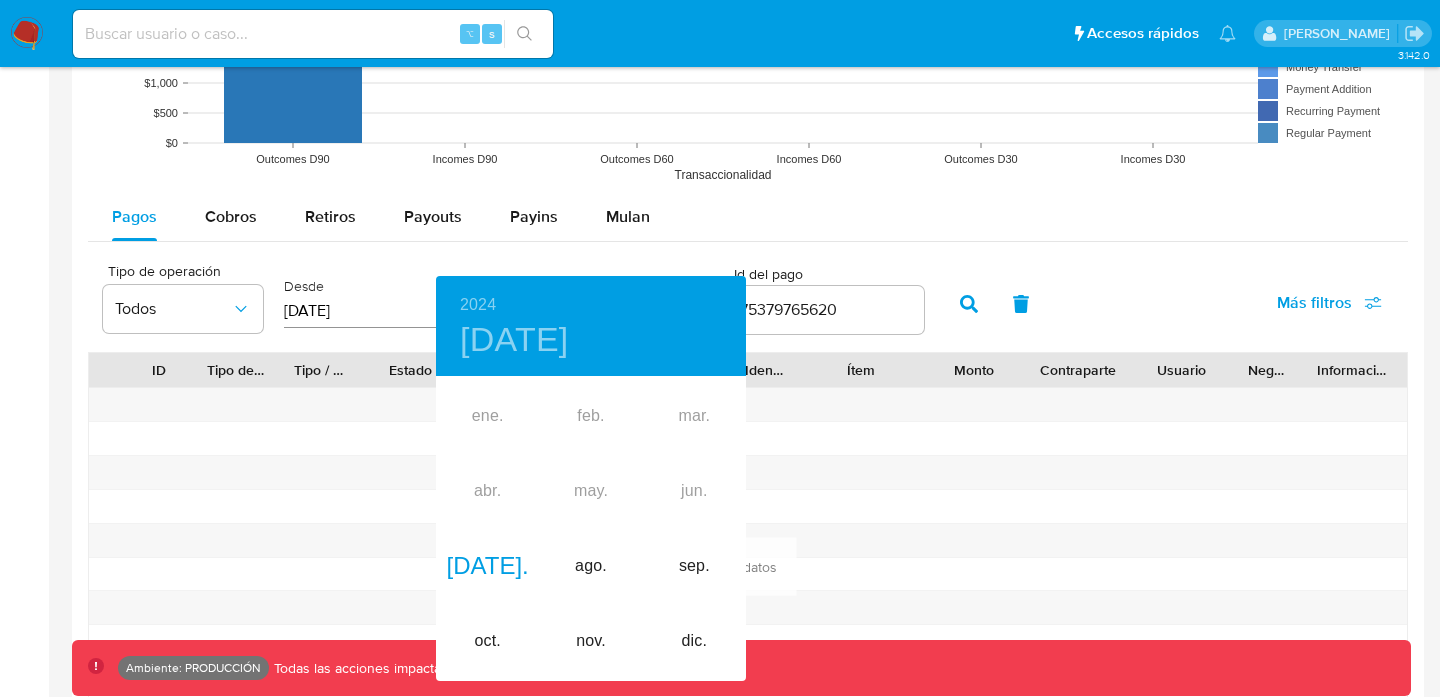click at bounding box center [720, 348] 